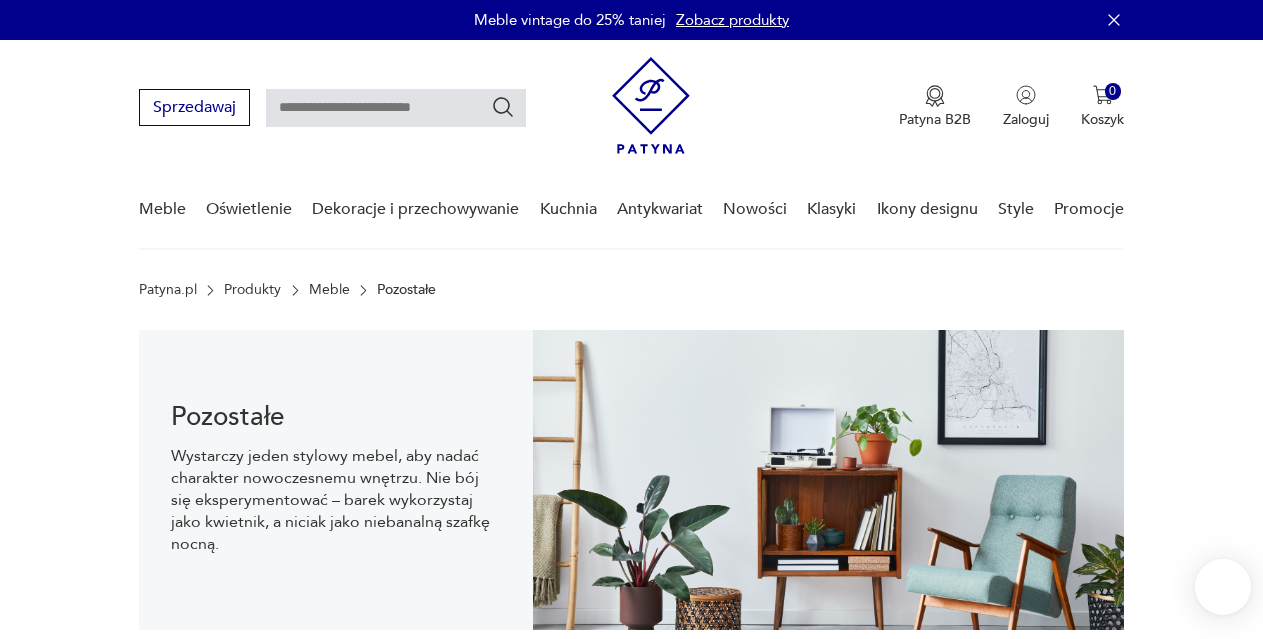 scroll, scrollTop: 29, scrollLeft: 0, axis: vertical 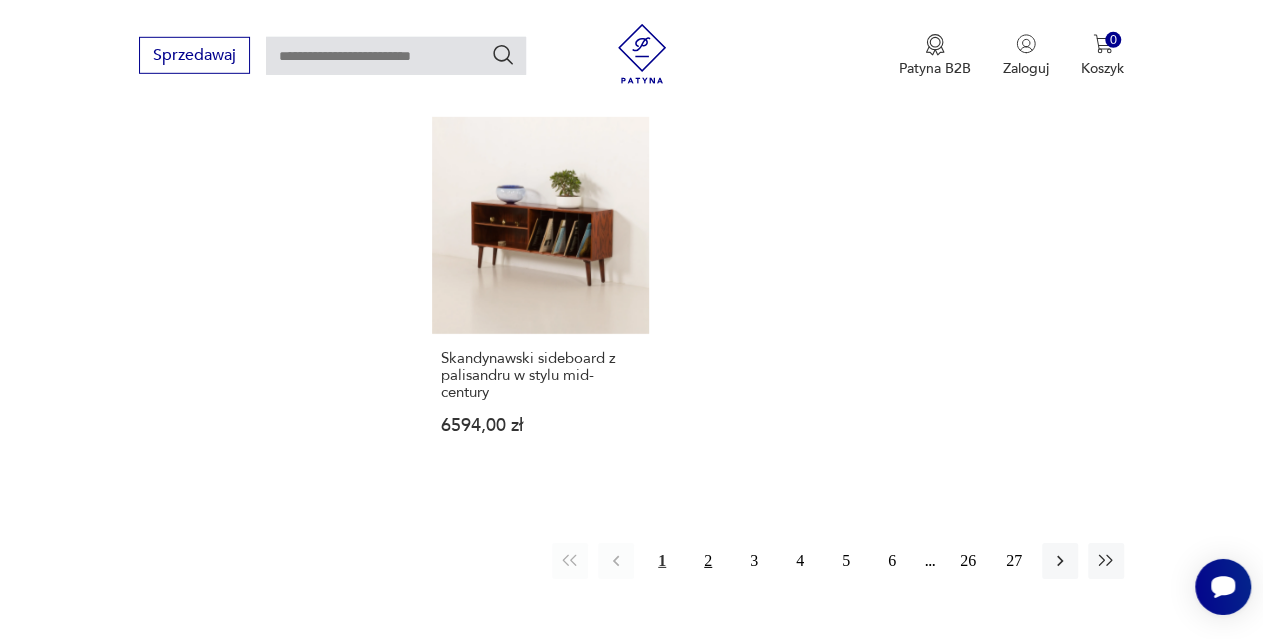 click on "2" at bounding box center [708, 561] 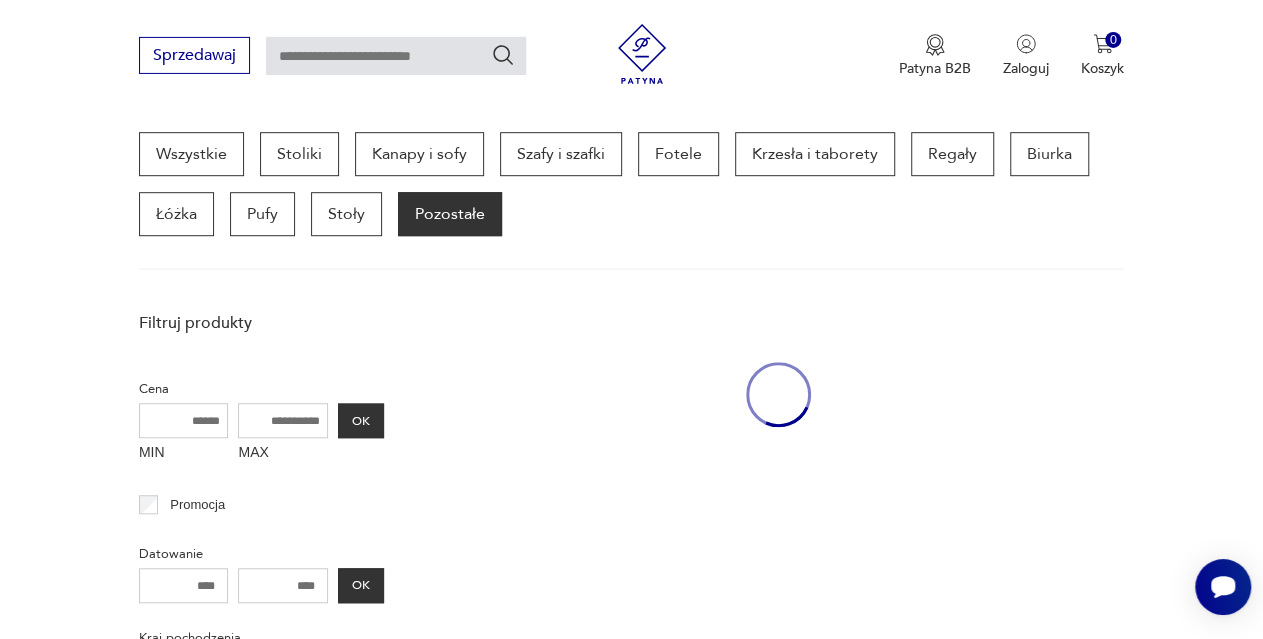 scroll, scrollTop: 530, scrollLeft: 0, axis: vertical 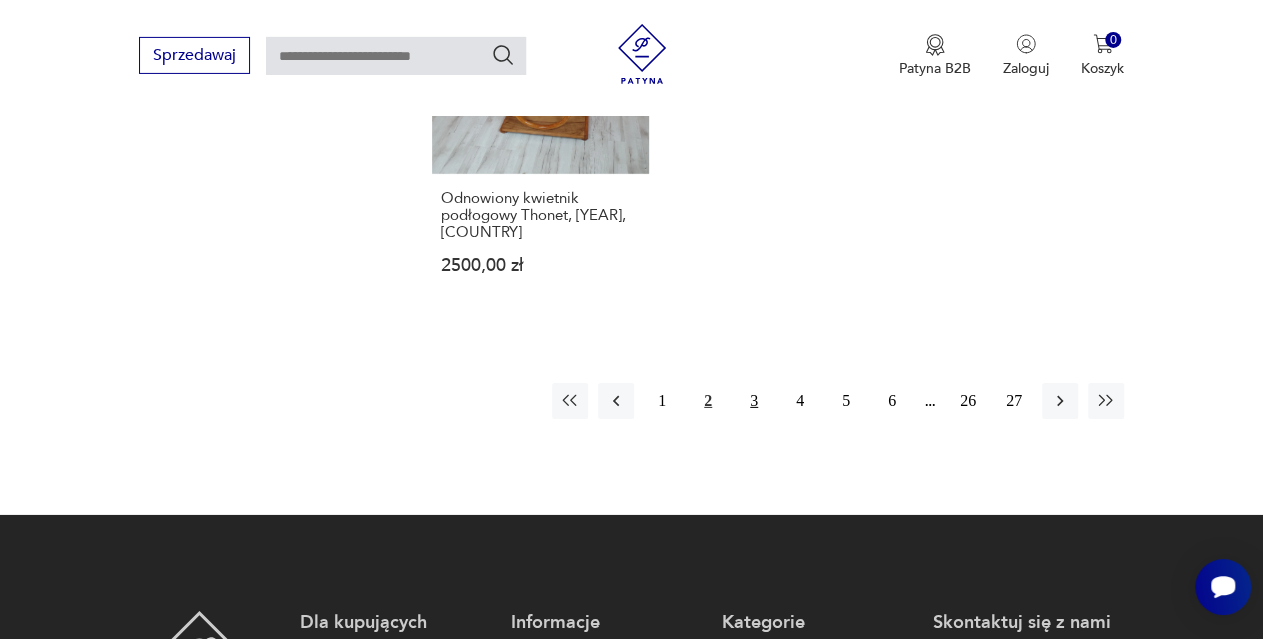 click on "3" at bounding box center [754, 401] 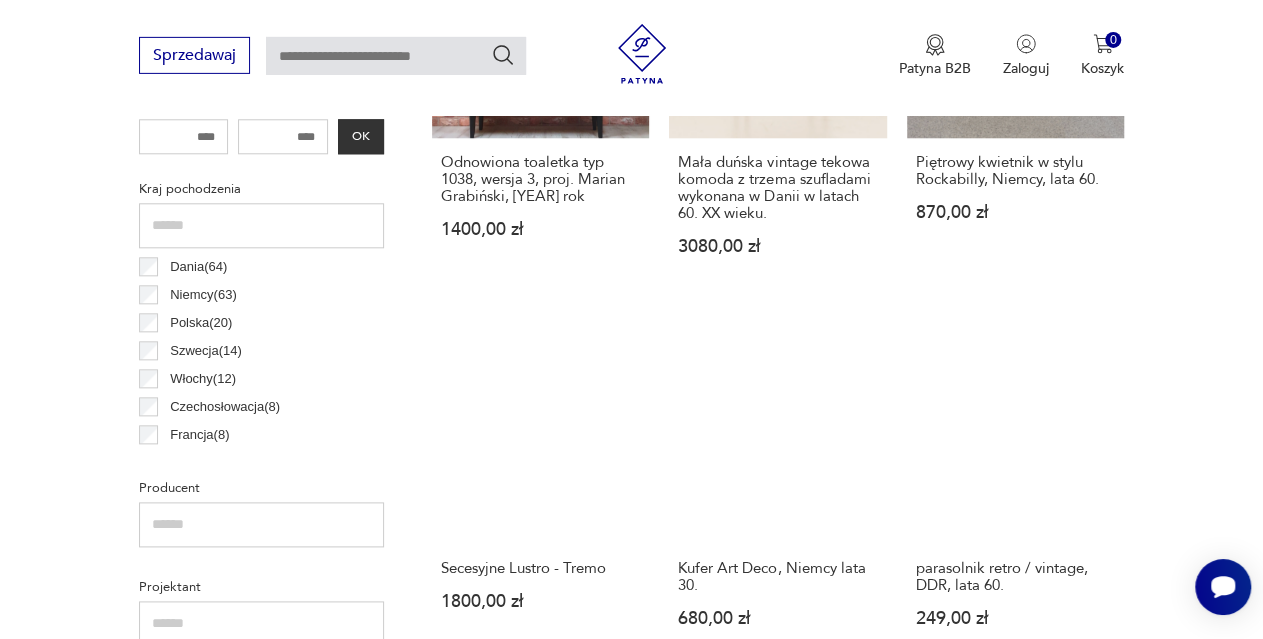 scroll, scrollTop: 1014, scrollLeft: 0, axis: vertical 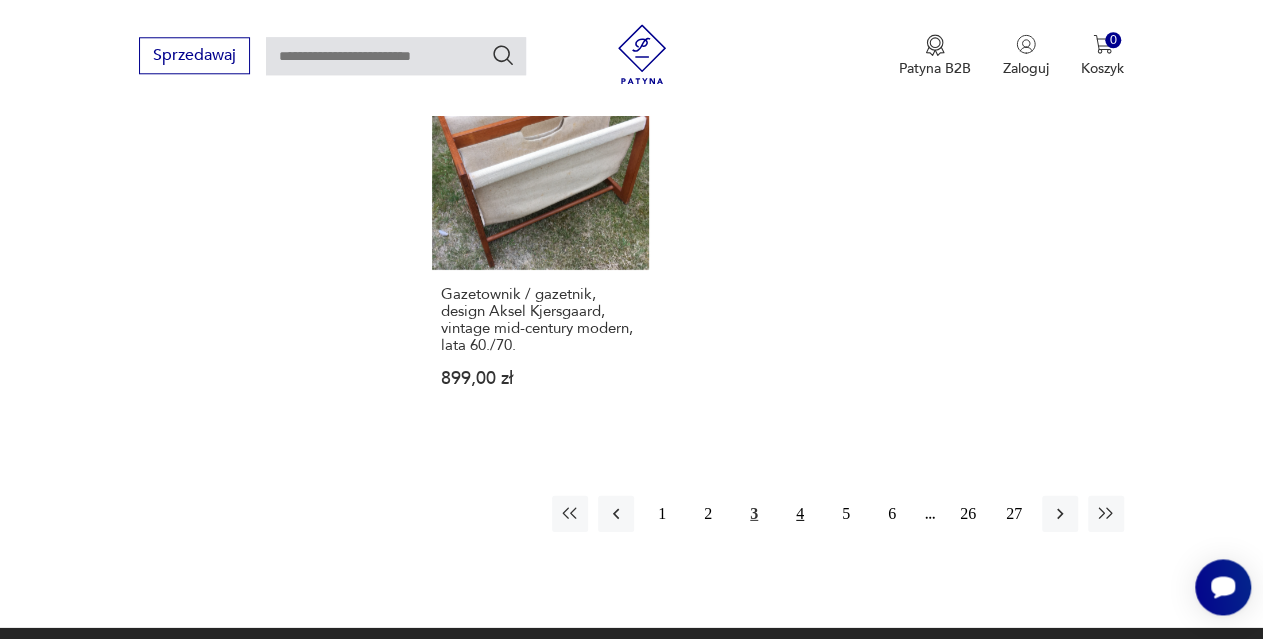click on "4" at bounding box center (800, 513) 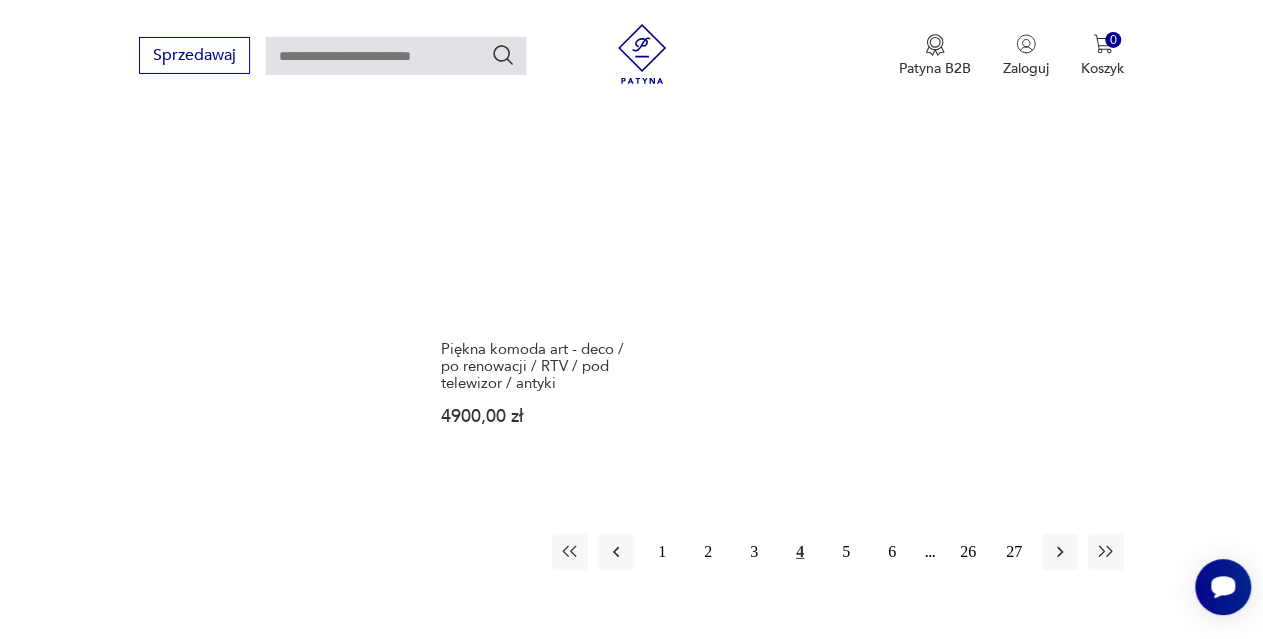 scroll, scrollTop: 2793, scrollLeft: 0, axis: vertical 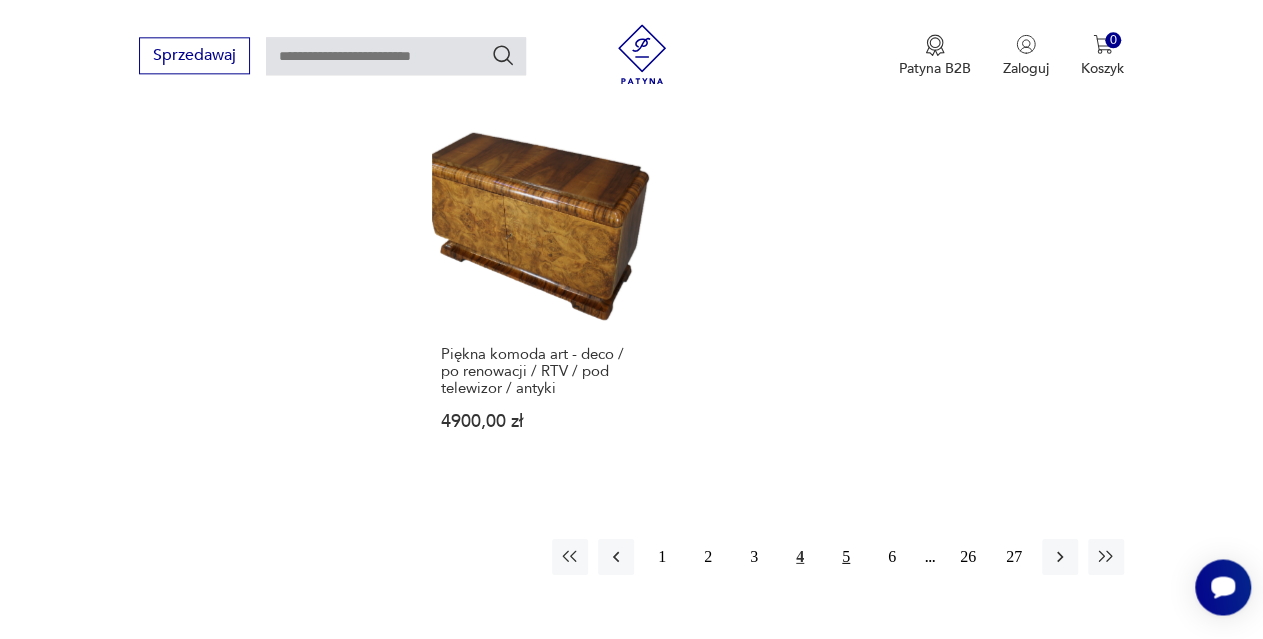click on "5" at bounding box center (846, 556) 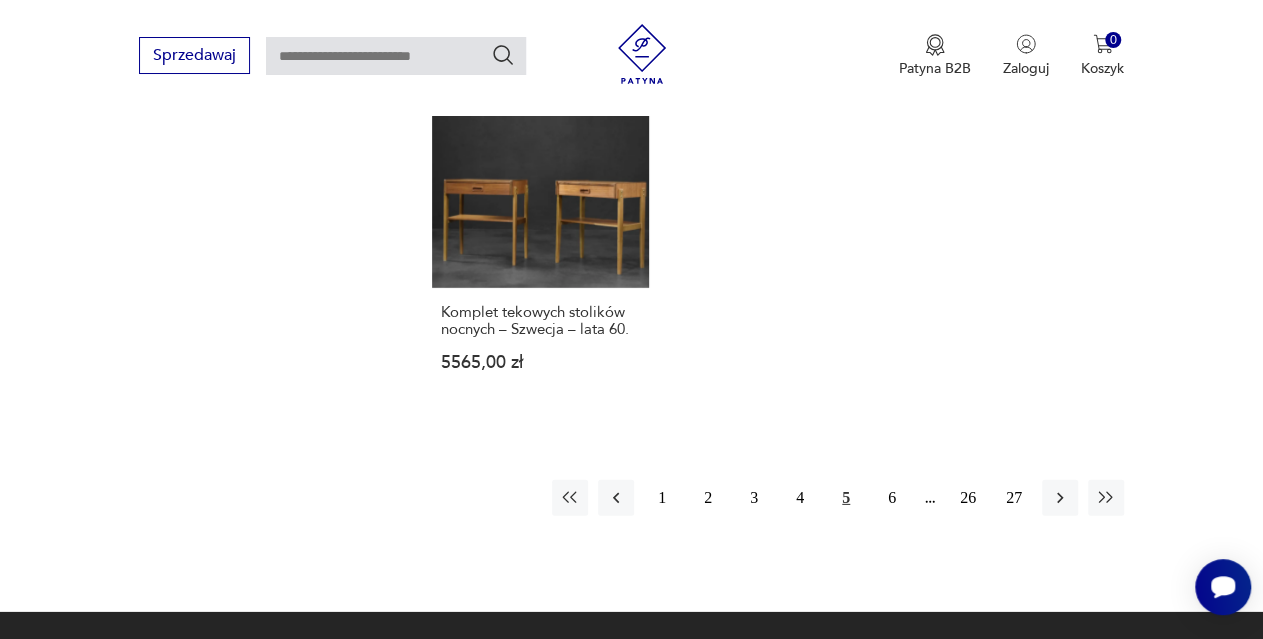 scroll, scrollTop: 2776, scrollLeft: 0, axis: vertical 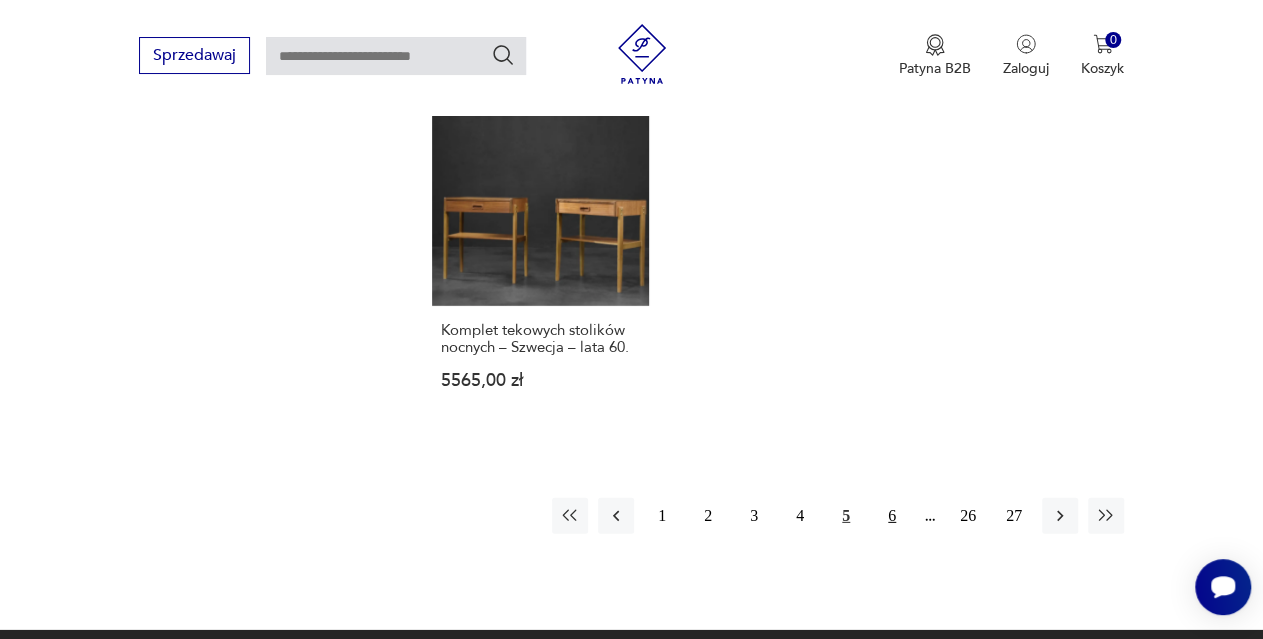 click on "6" at bounding box center (892, 516) 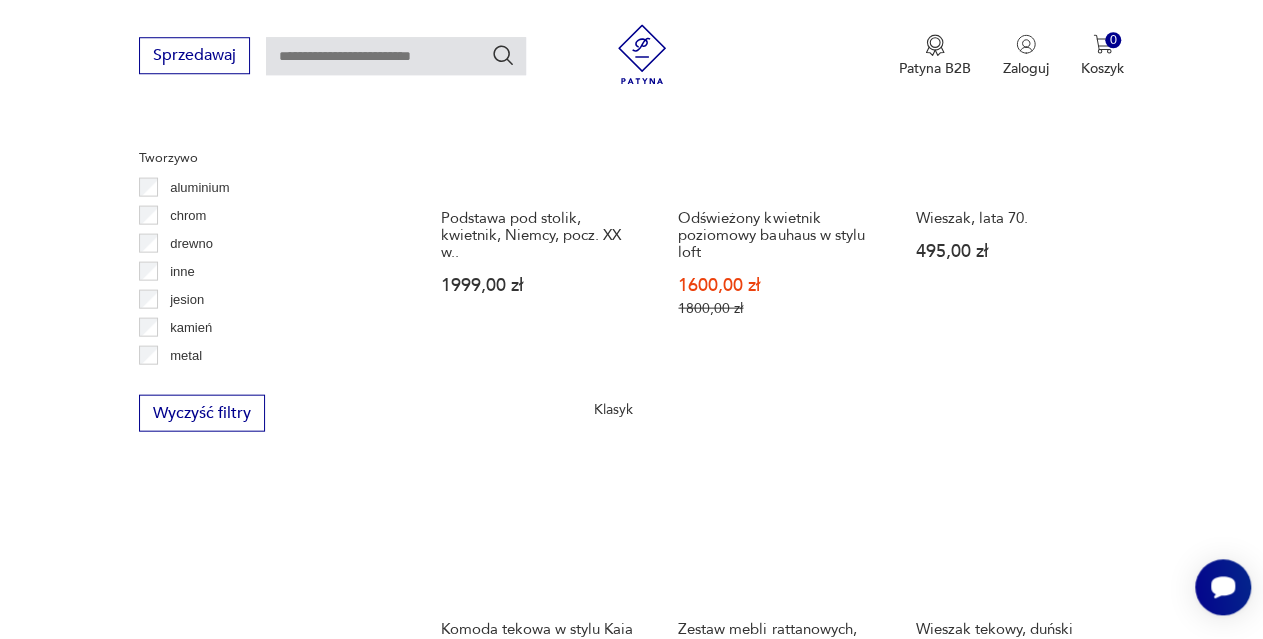 scroll, scrollTop: 2394, scrollLeft: 0, axis: vertical 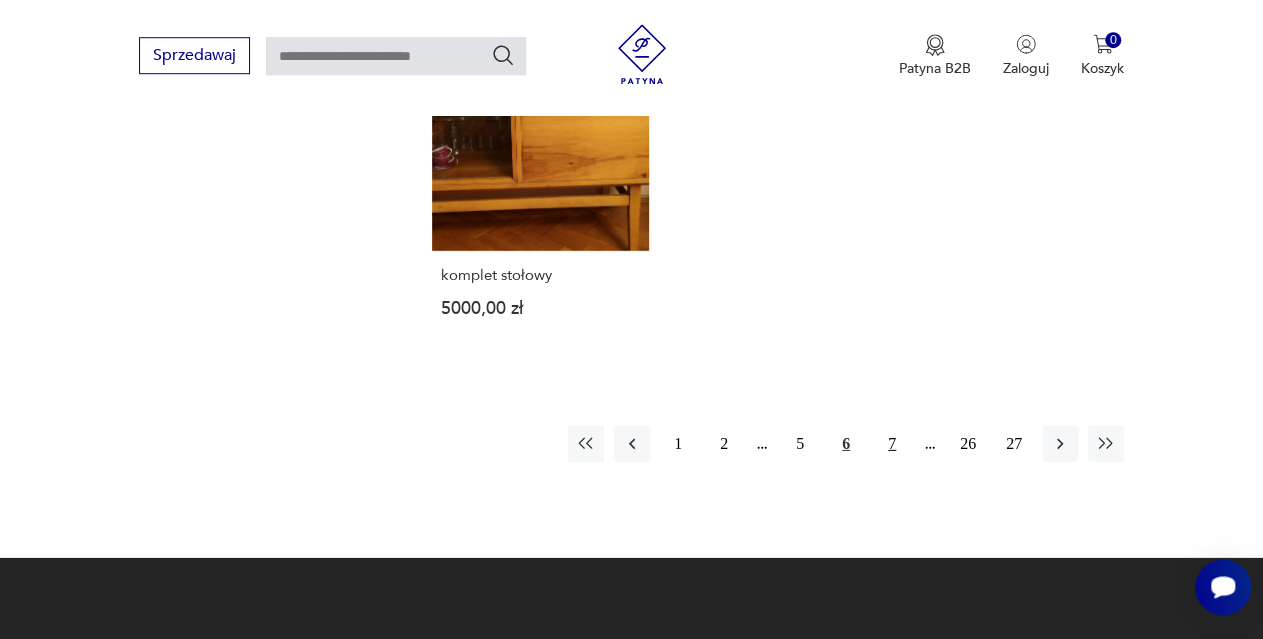 click on "7" at bounding box center (892, 444) 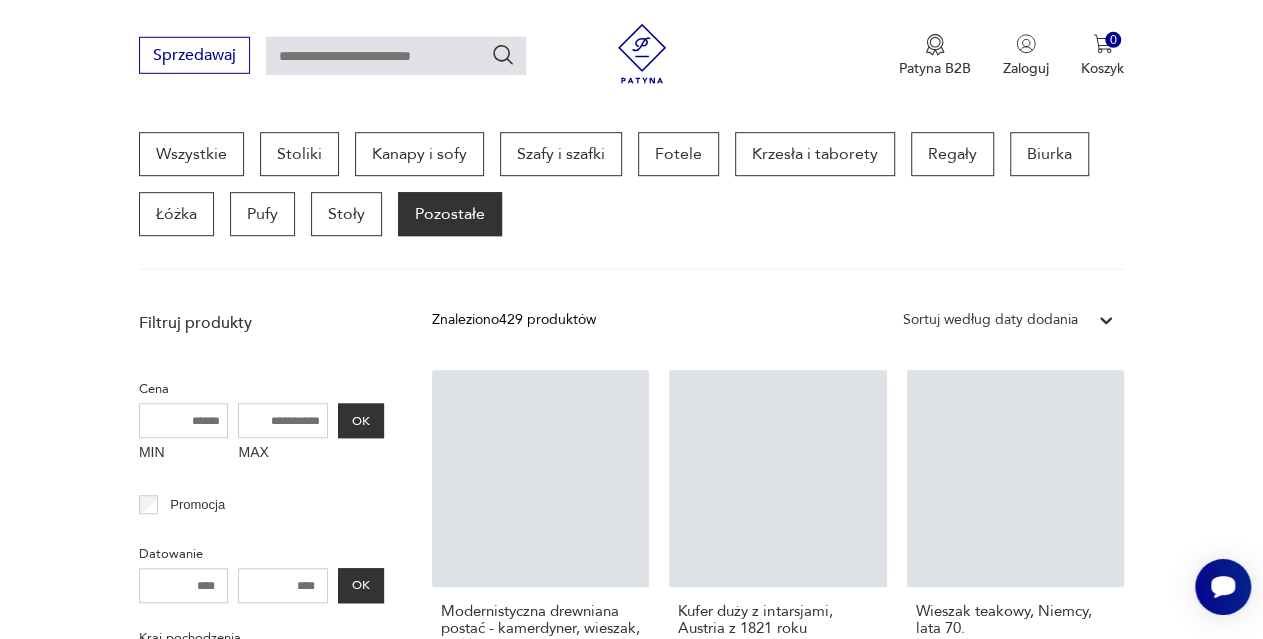 scroll, scrollTop: 530, scrollLeft: 0, axis: vertical 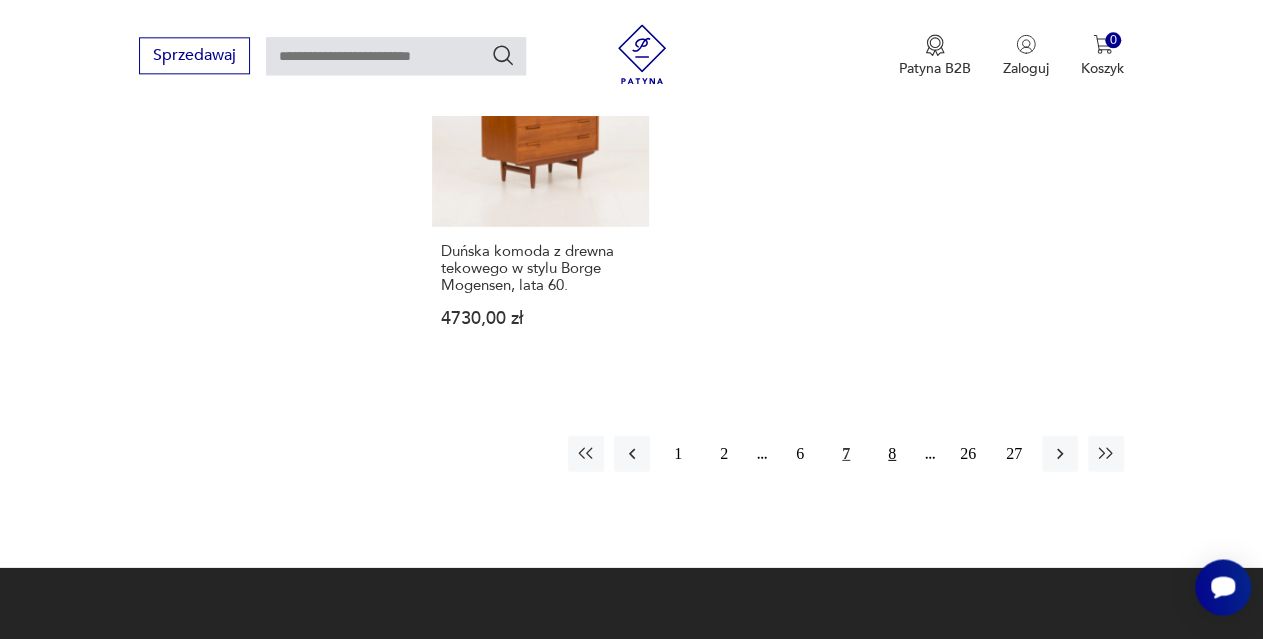 click on "8" at bounding box center (892, 453) 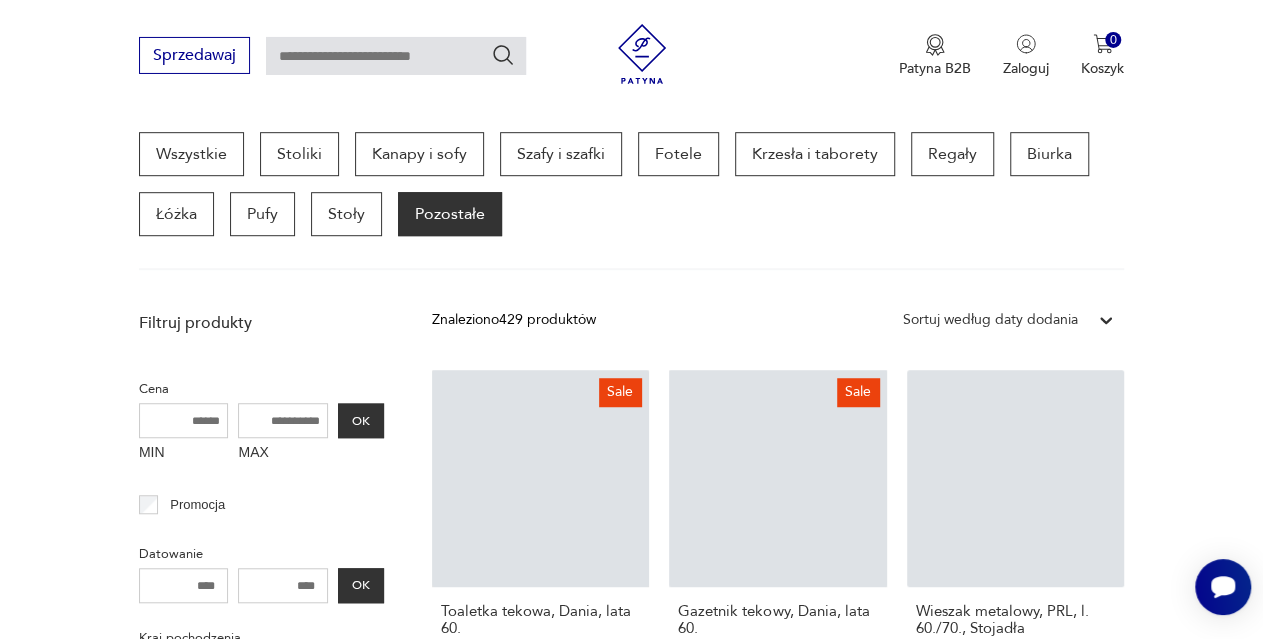 scroll, scrollTop: 530, scrollLeft: 0, axis: vertical 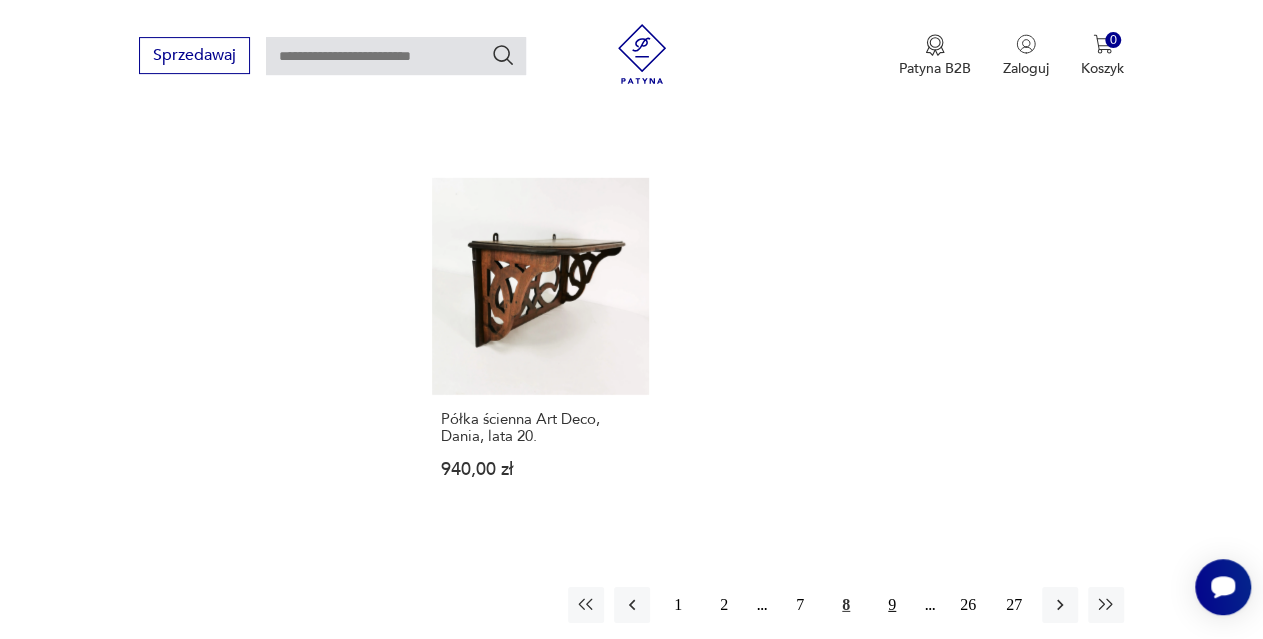 click on "9" at bounding box center [892, 605] 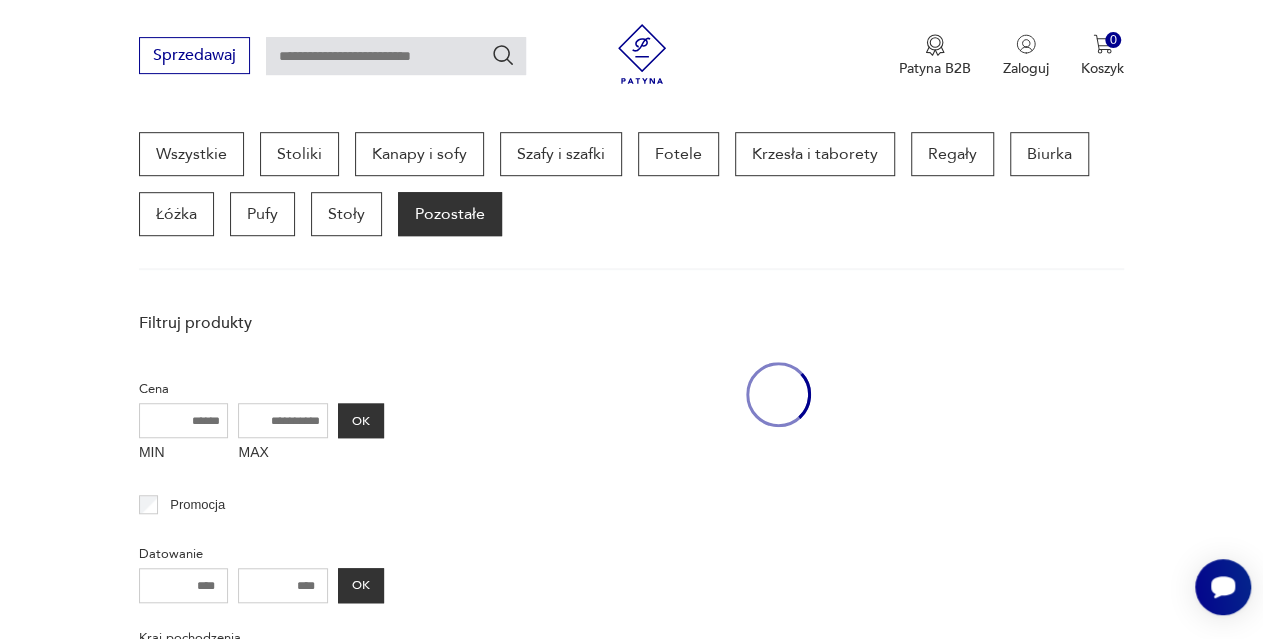 scroll, scrollTop: 530, scrollLeft: 0, axis: vertical 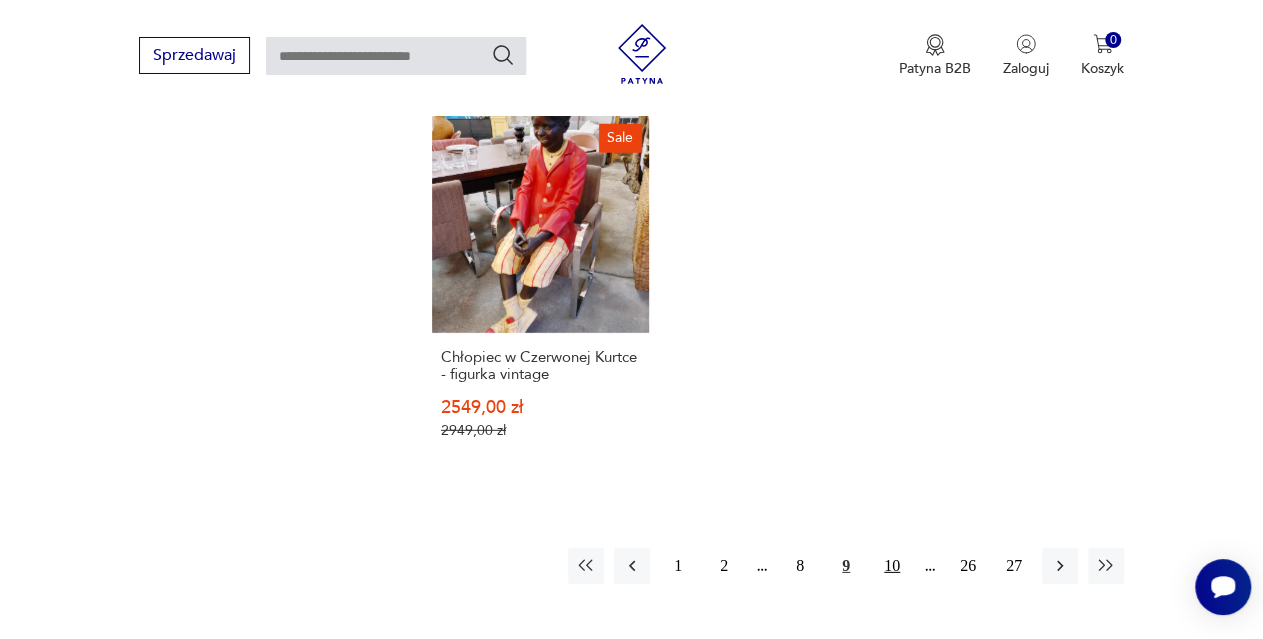 click on "10" at bounding box center [892, 566] 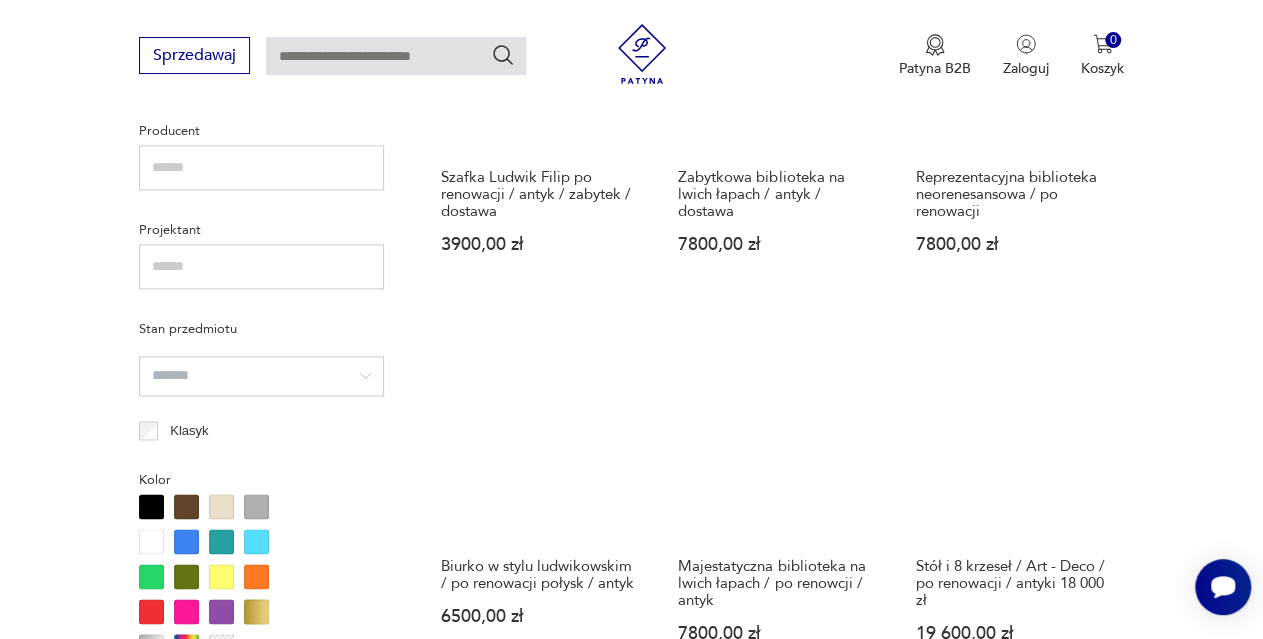 scroll, scrollTop: 1366, scrollLeft: 0, axis: vertical 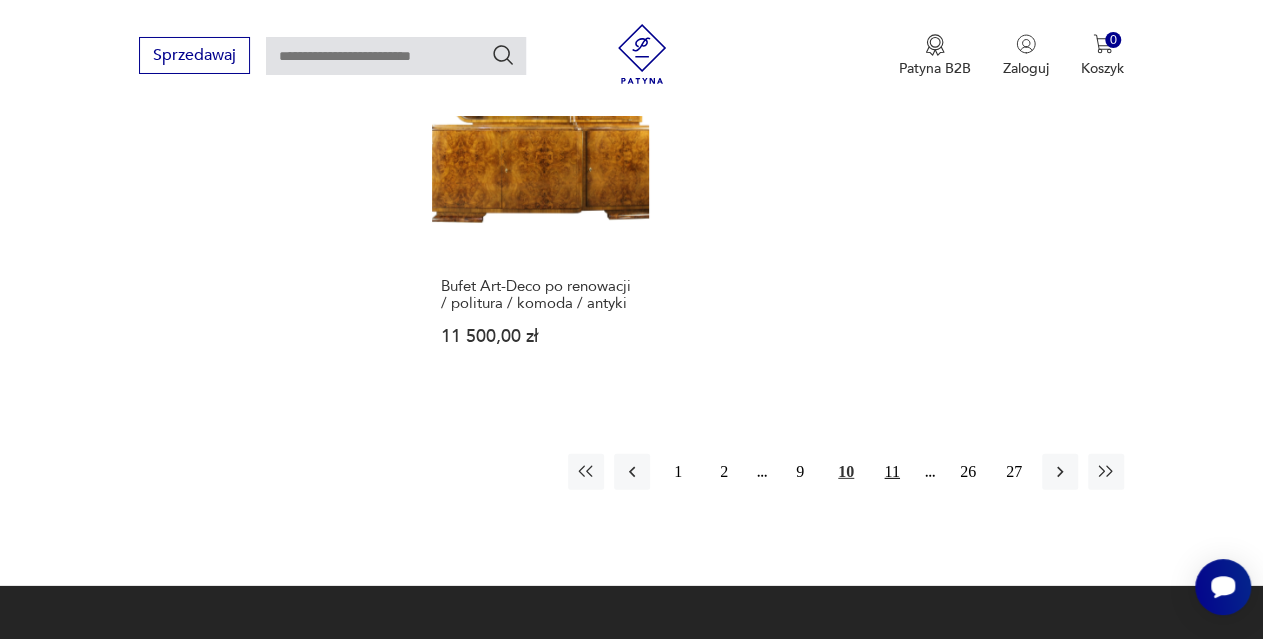 click on "11" at bounding box center [892, 472] 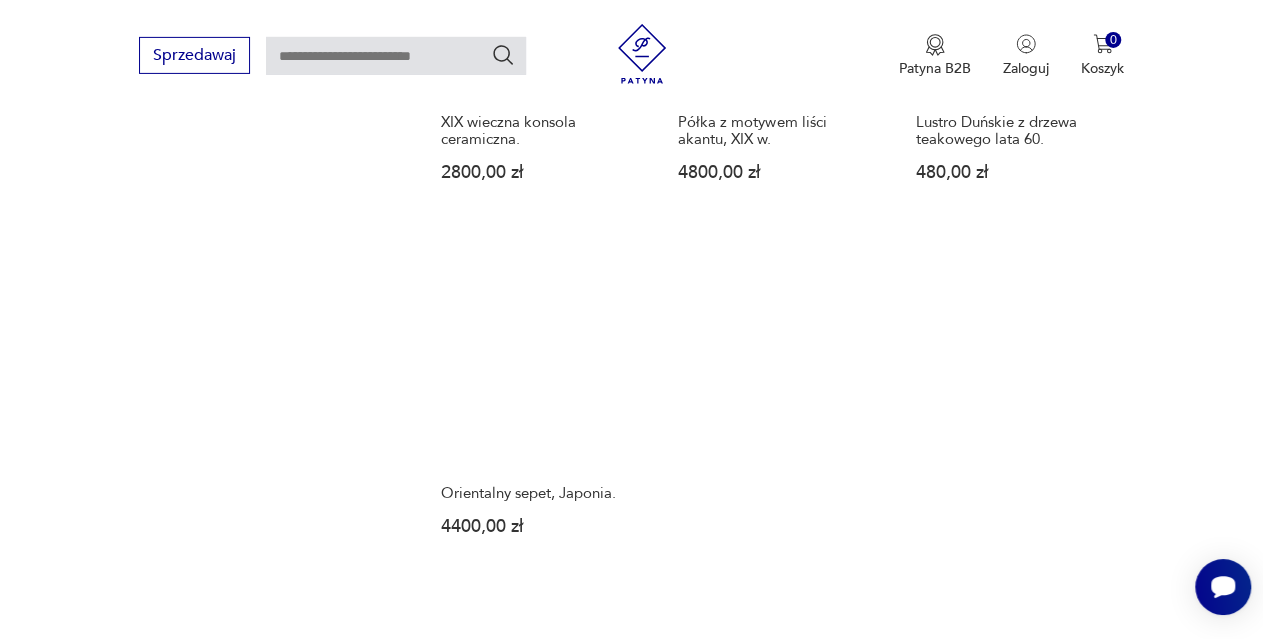 scroll, scrollTop: 2673, scrollLeft: 0, axis: vertical 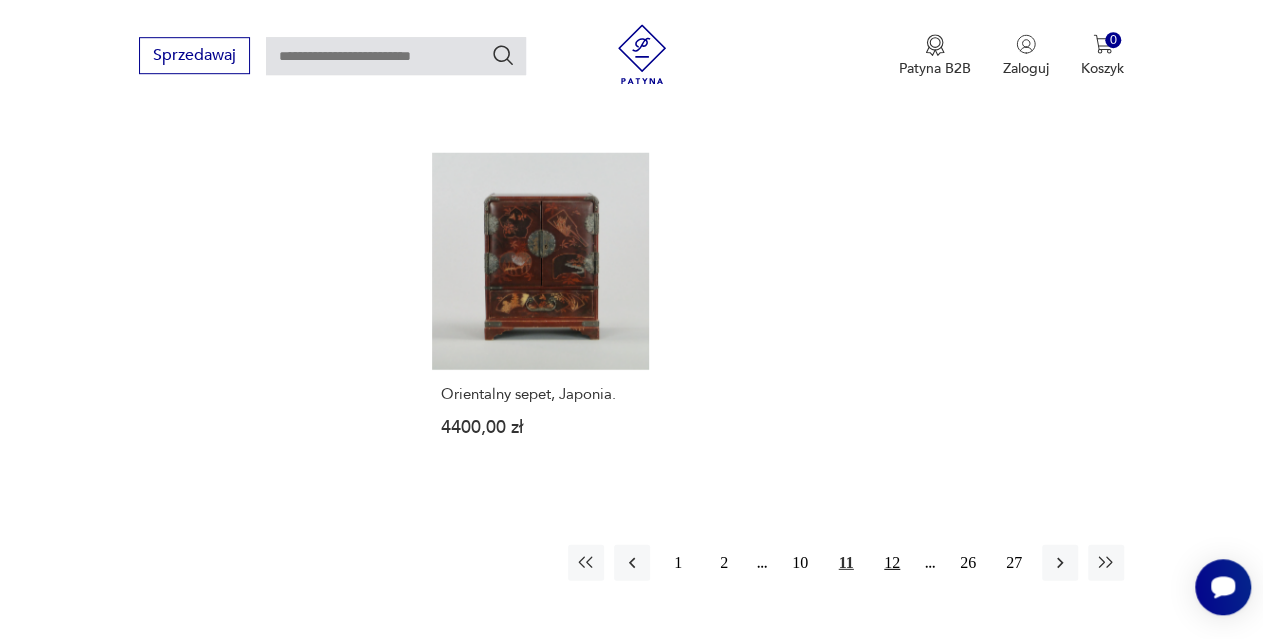 click on "12" at bounding box center (892, 563) 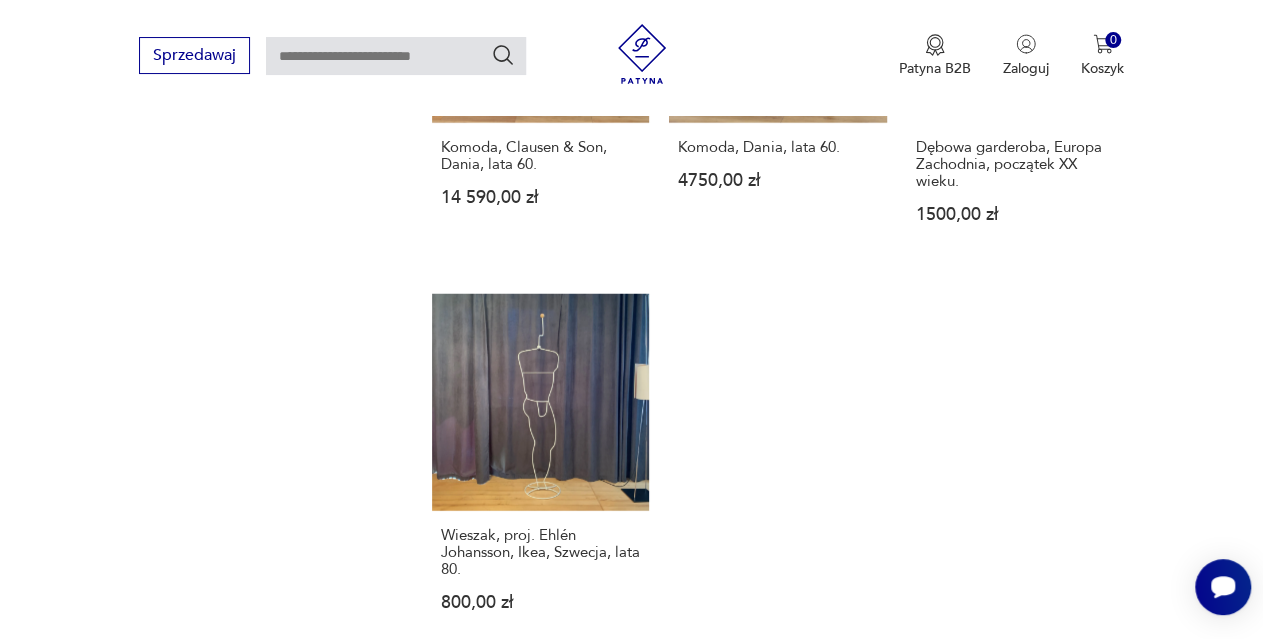 scroll, scrollTop: 2566, scrollLeft: 0, axis: vertical 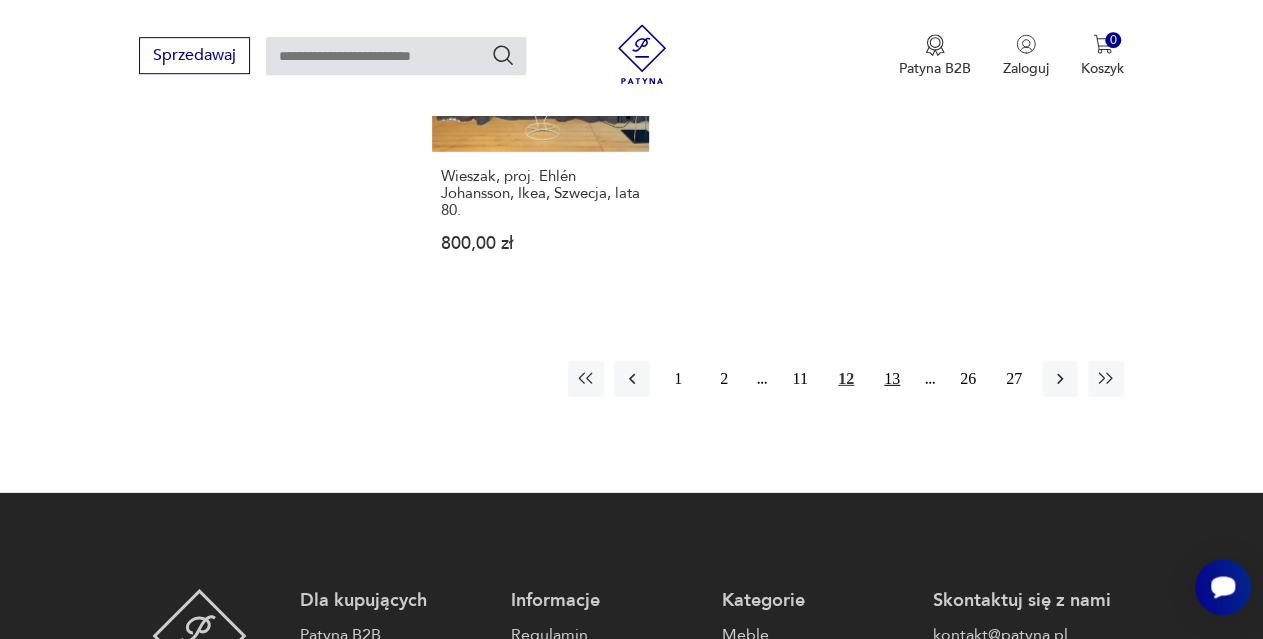click on "13" at bounding box center [892, 379] 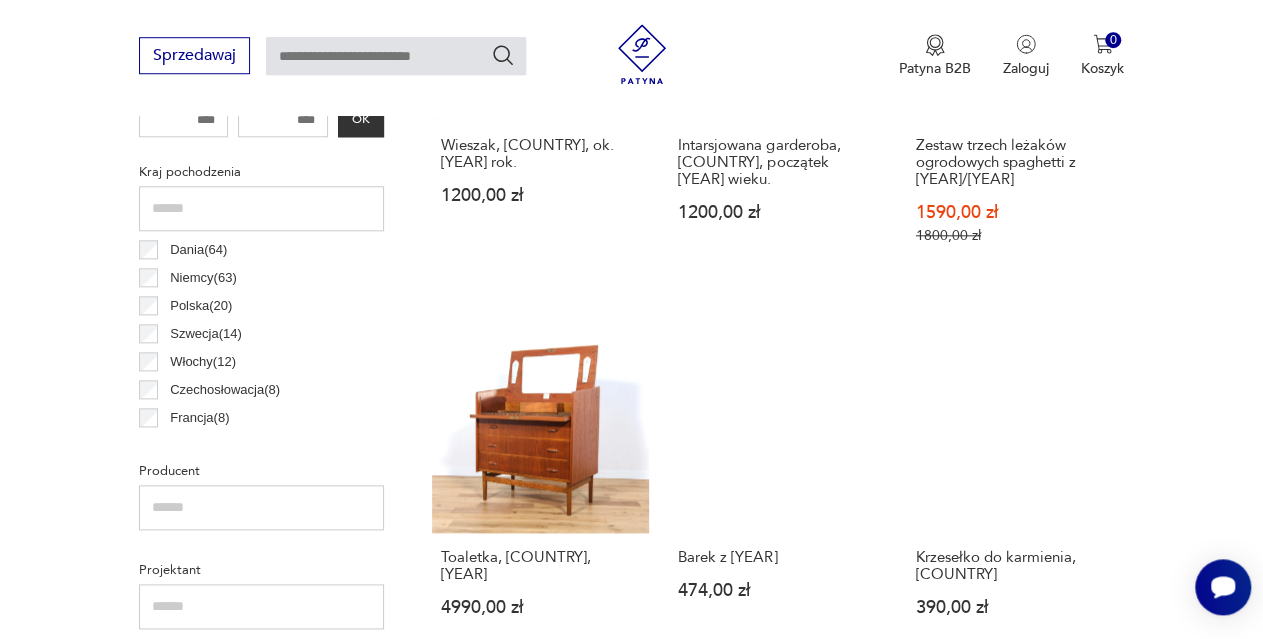 scroll, scrollTop: 1026, scrollLeft: 0, axis: vertical 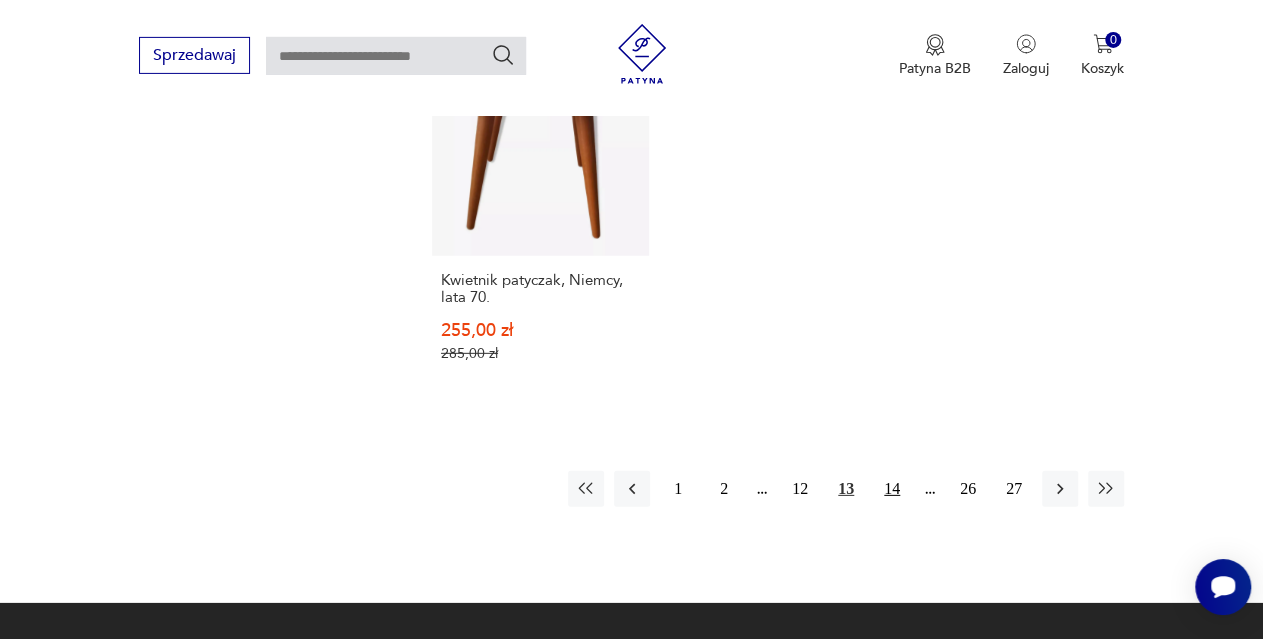 click on "14" at bounding box center (892, 489) 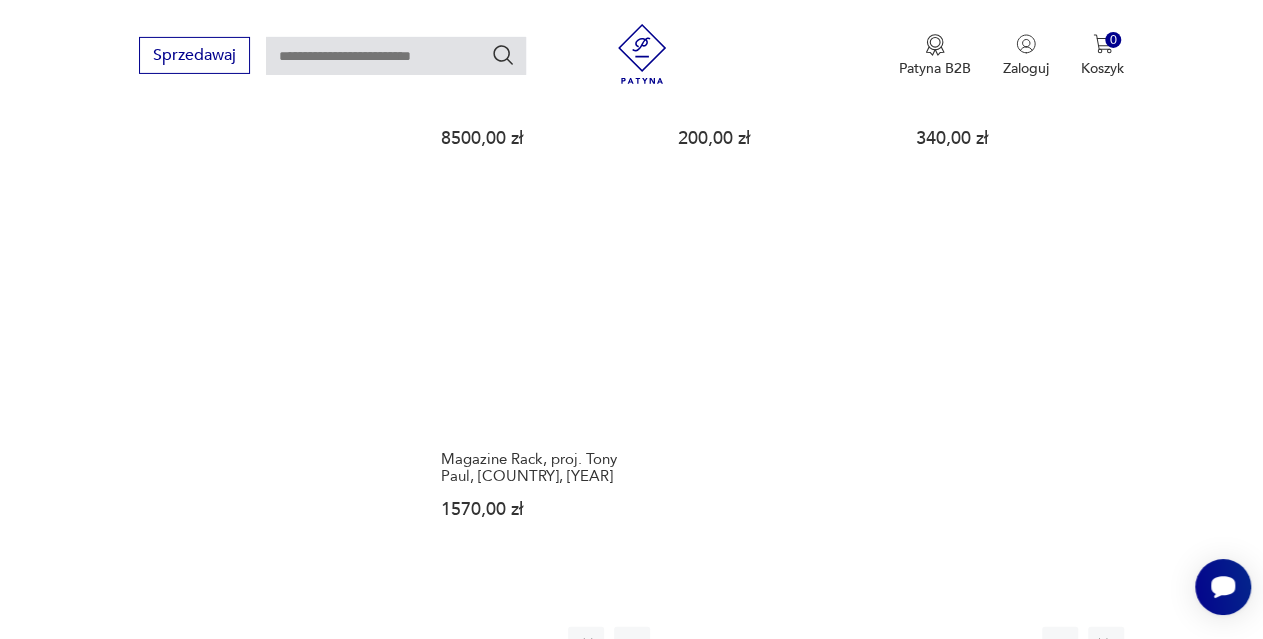 scroll, scrollTop: 2579, scrollLeft: 0, axis: vertical 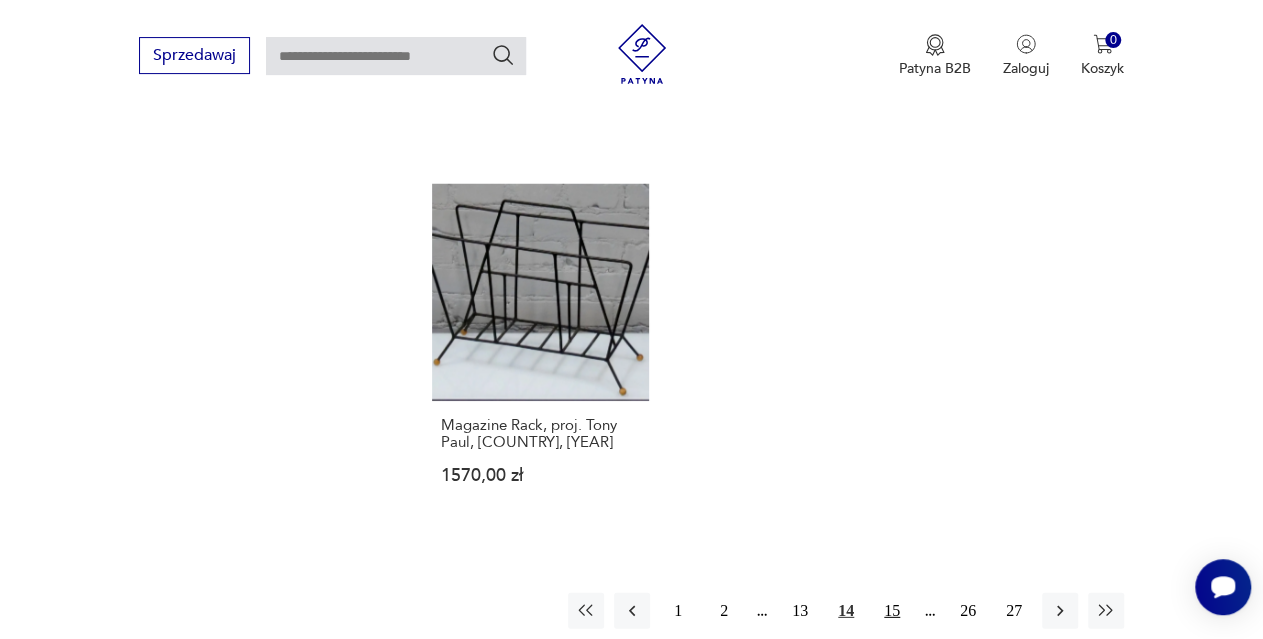 click on "15" at bounding box center [892, 611] 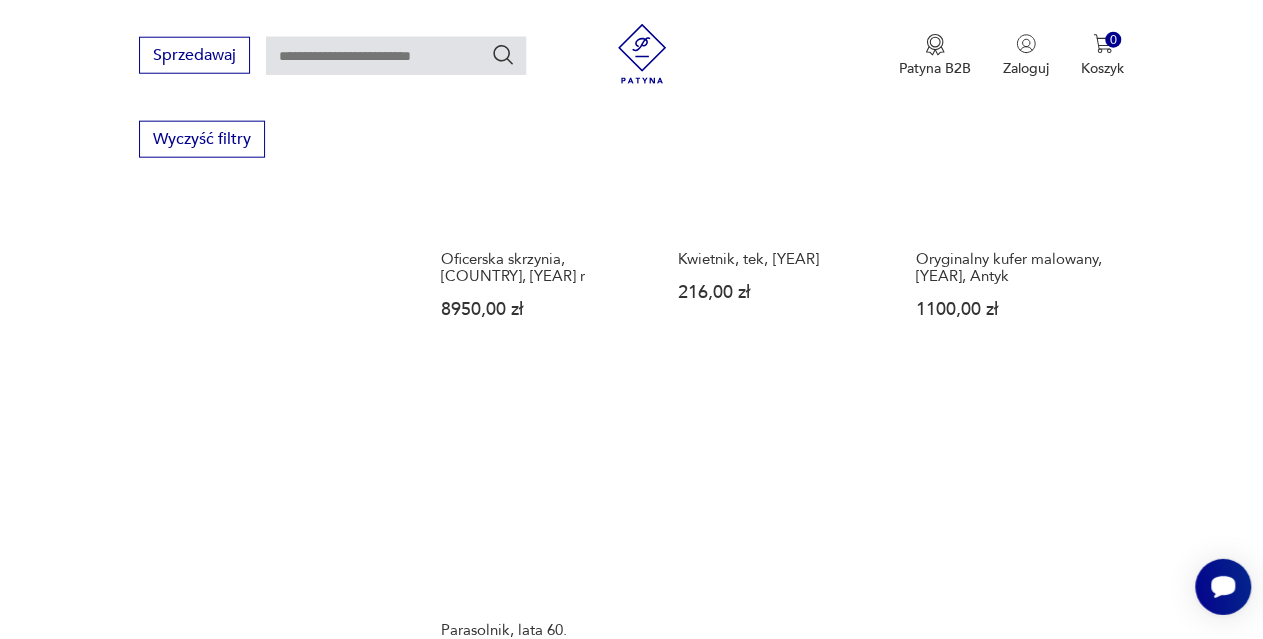 scroll, scrollTop: 2427, scrollLeft: 0, axis: vertical 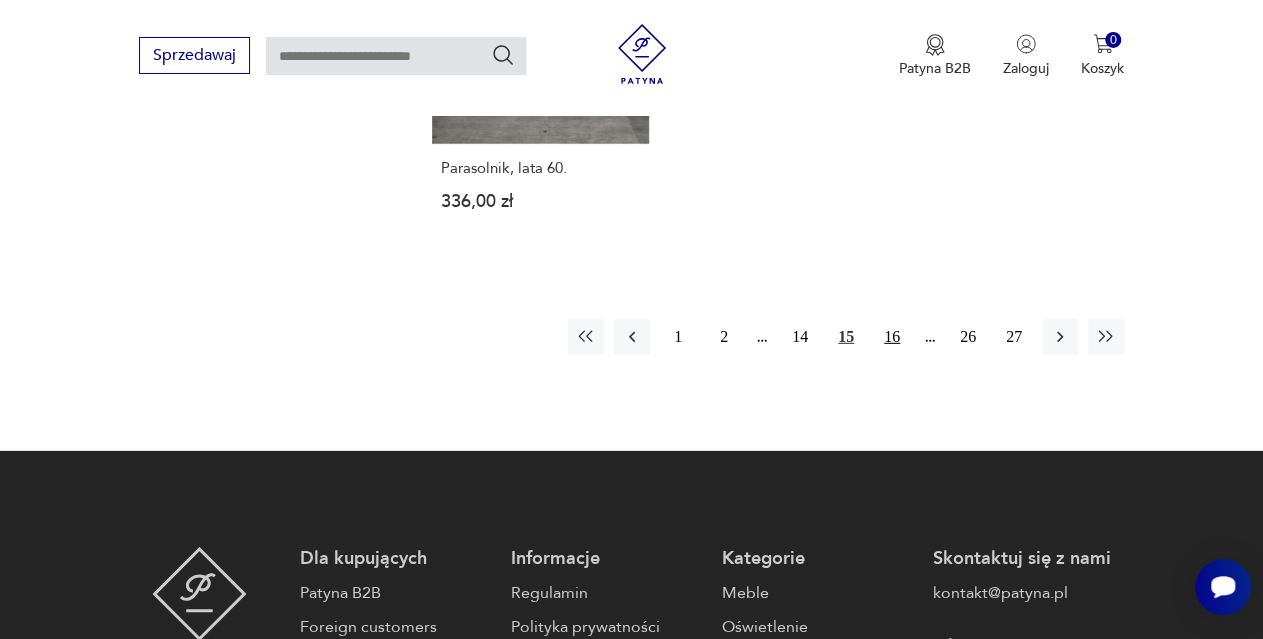 click on "16" at bounding box center (892, 337) 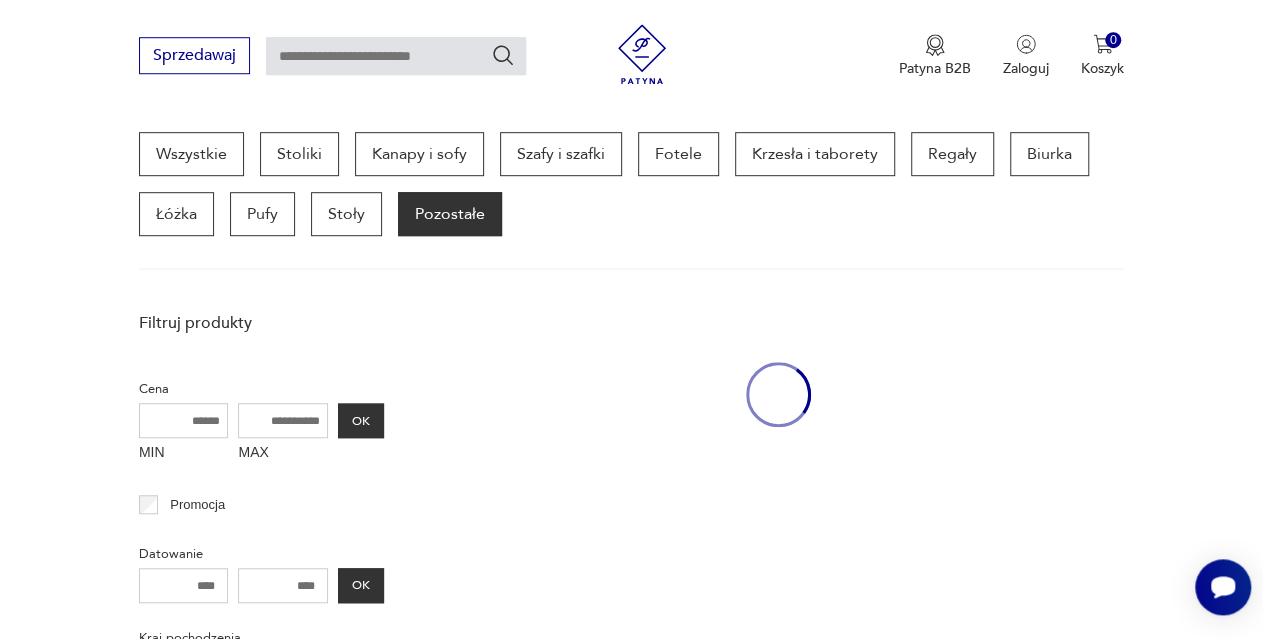 scroll, scrollTop: 530, scrollLeft: 0, axis: vertical 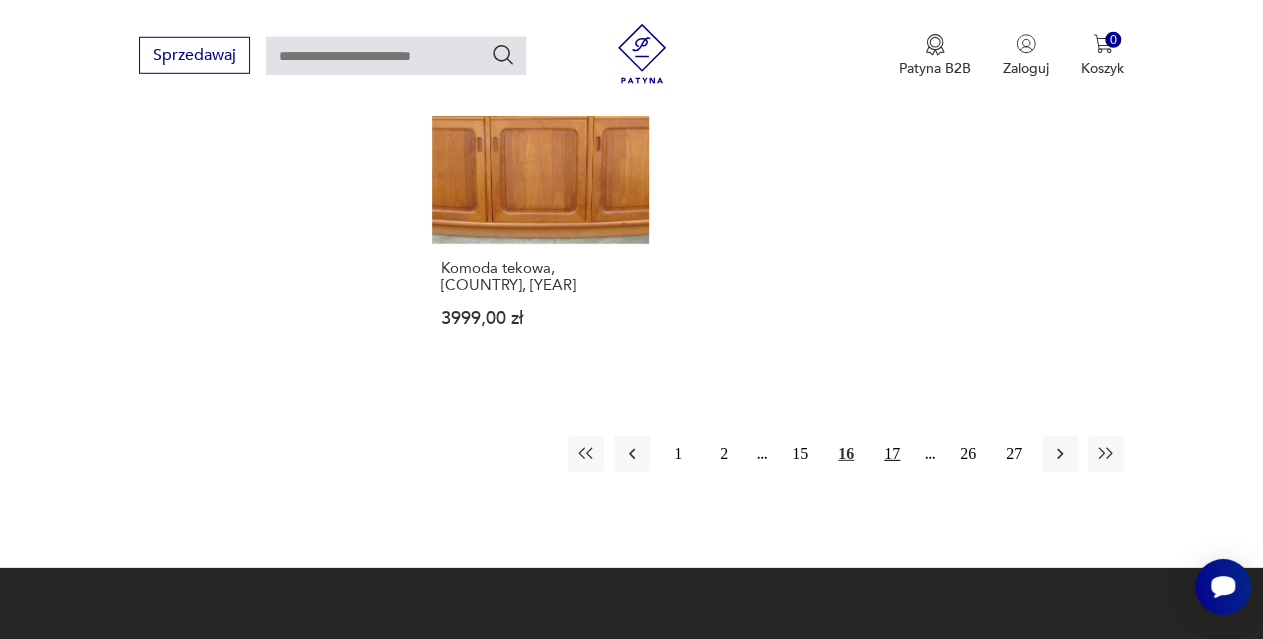 click on "17" at bounding box center (892, 454) 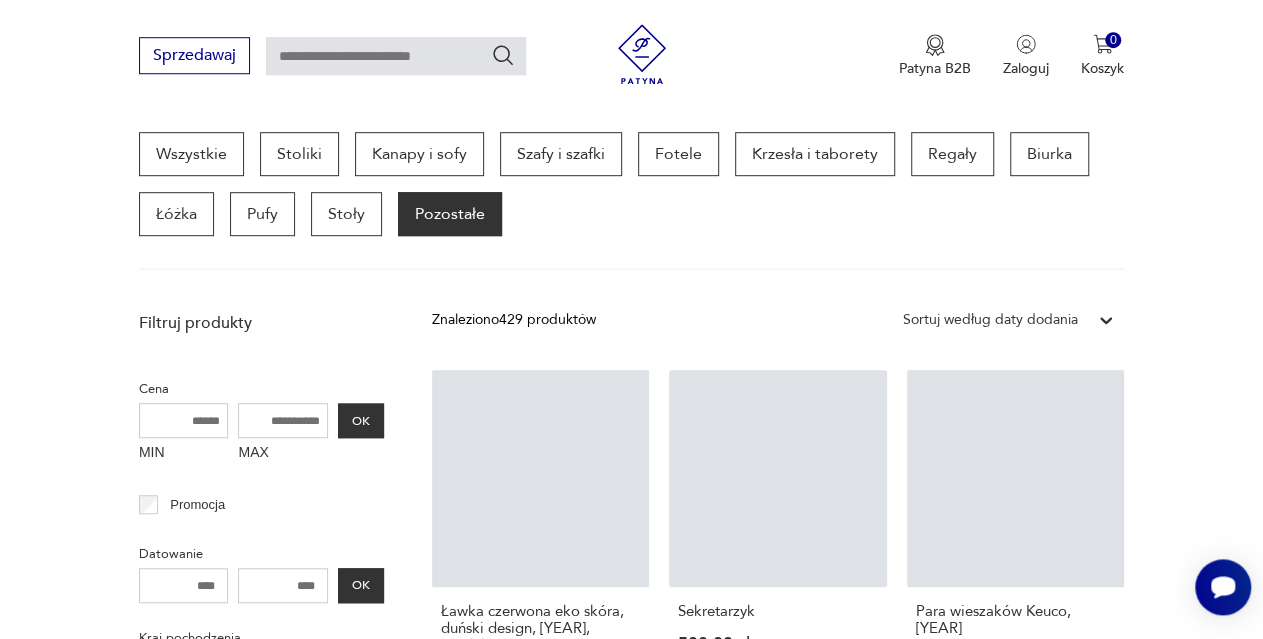 scroll, scrollTop: 530, scrollLeft: 0, axis: vertical 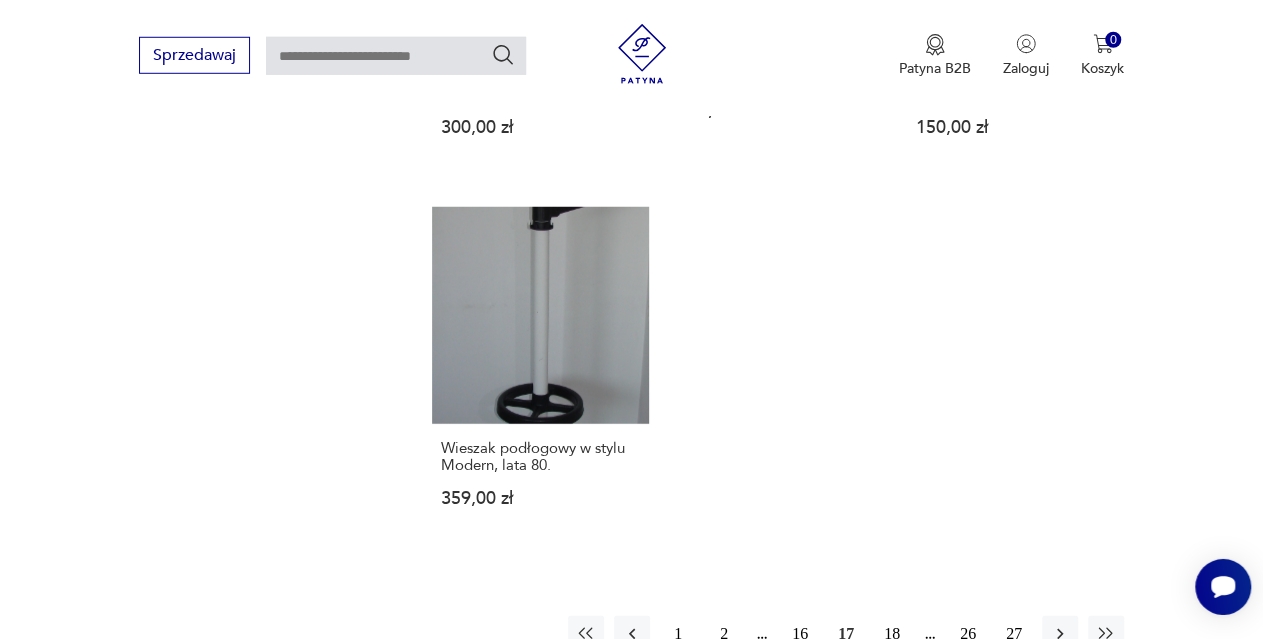 click on "18" at bounding box center [892, 634] 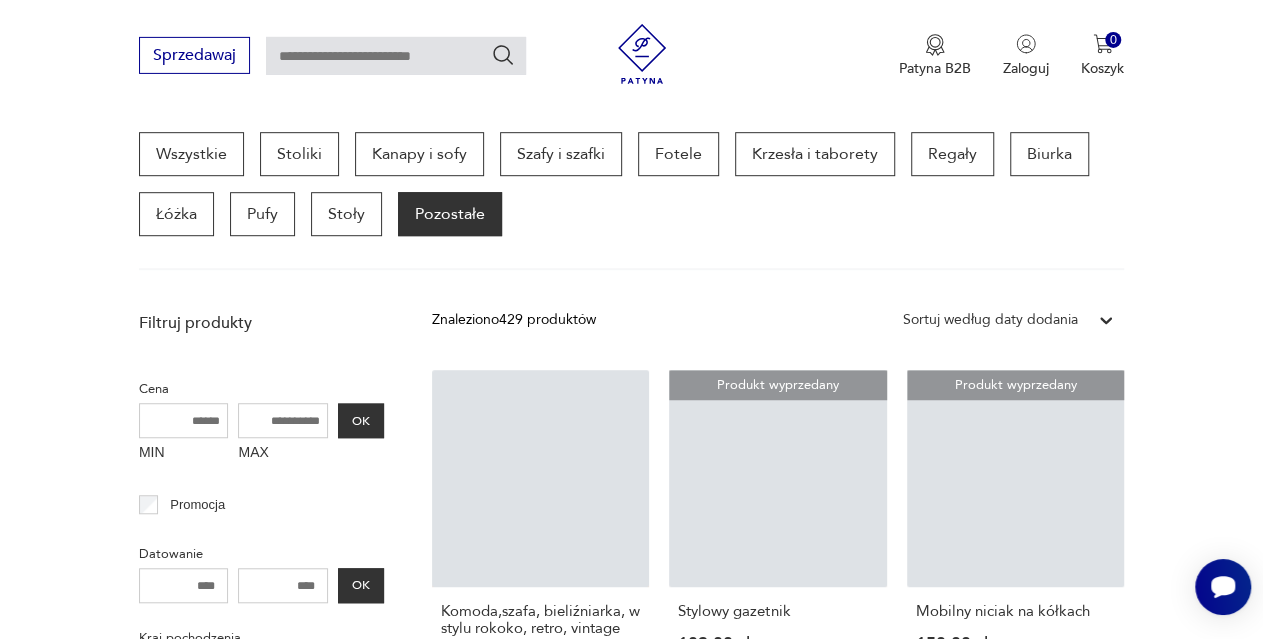 scroll, scrollTop: 530, scrollLeft: 0, axis: vertical 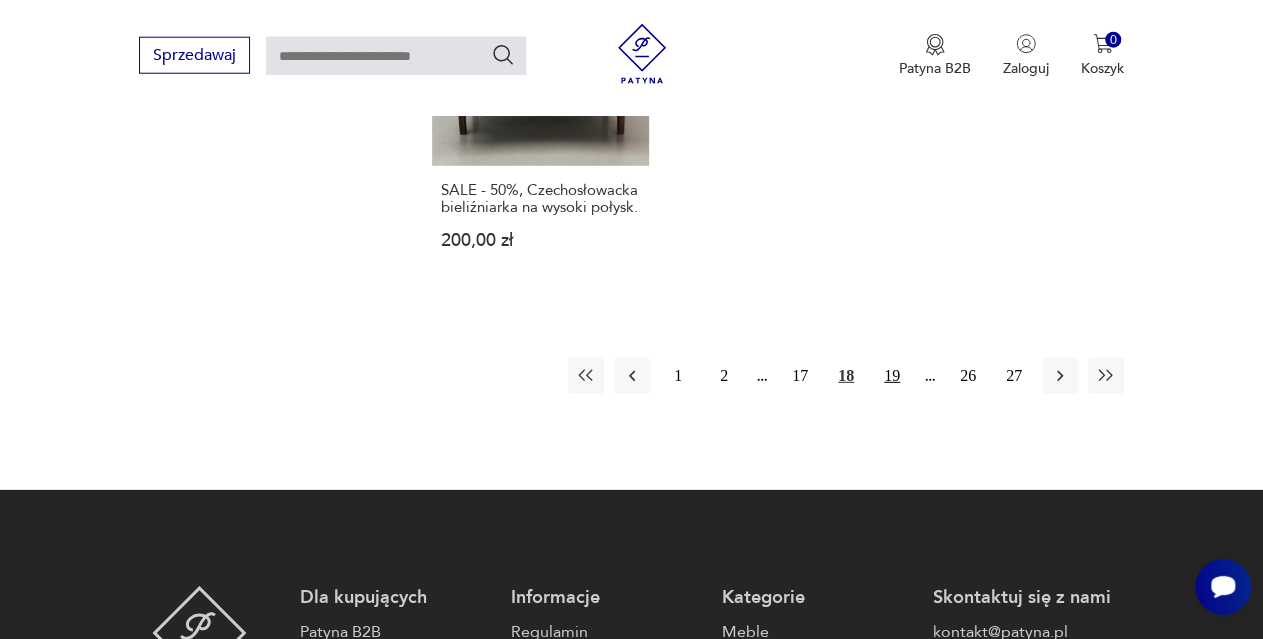 click on "19" at bounding box center (892, 376) 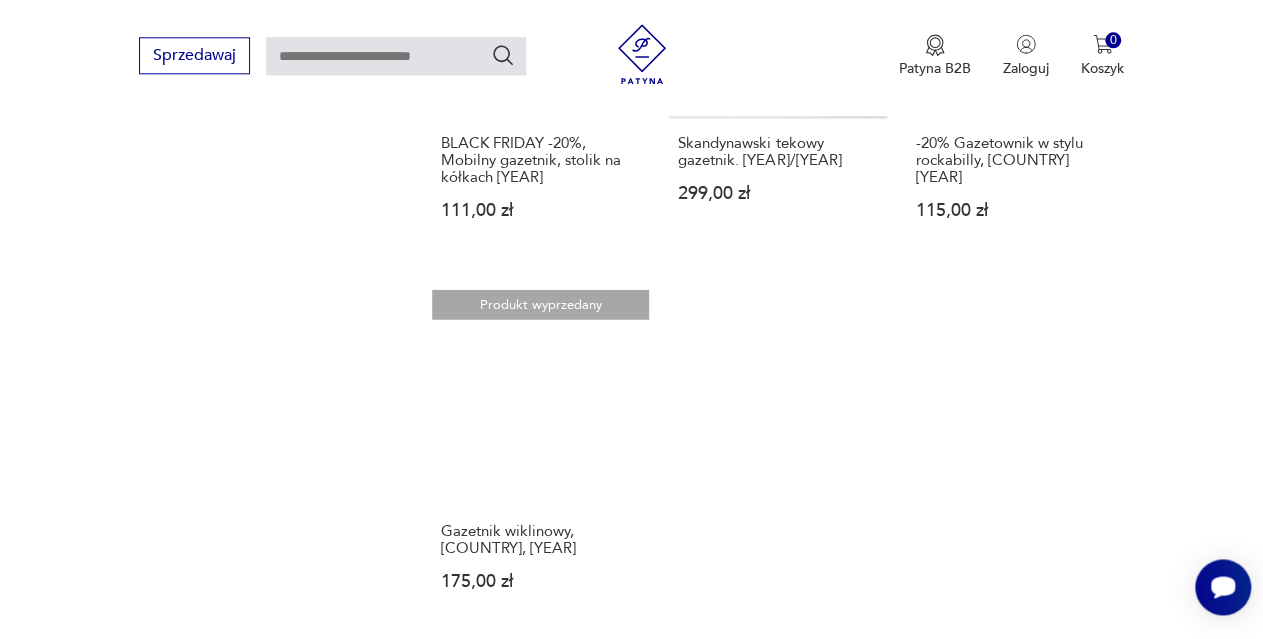 scroll, scrollTop: 2540, scrollLeft: 0, axis: vertical 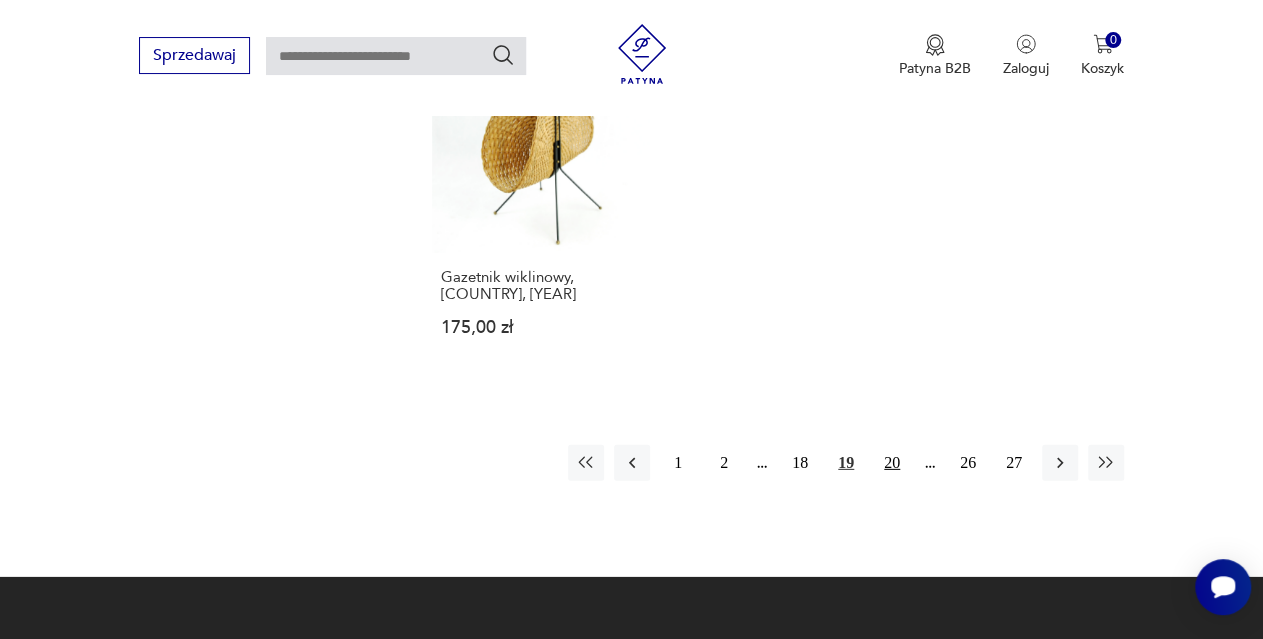 click on "20" at bounding box center (892, 463) 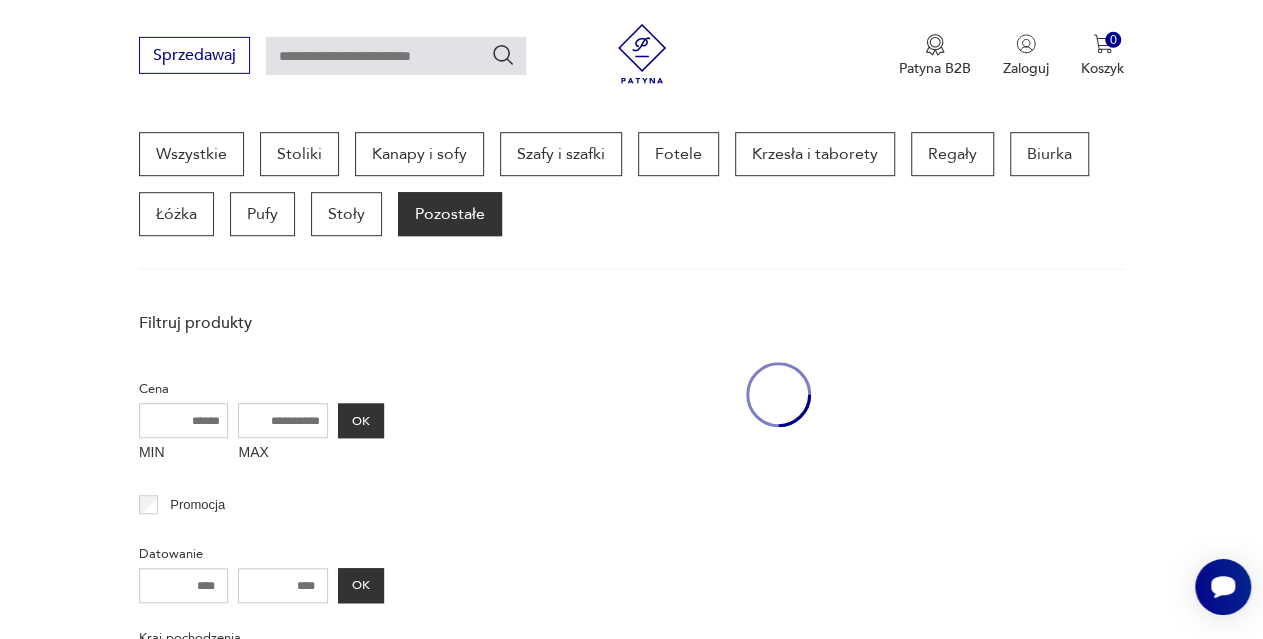 scroll, scrollTop: 530, scrollLeft: 0, axis: vertical 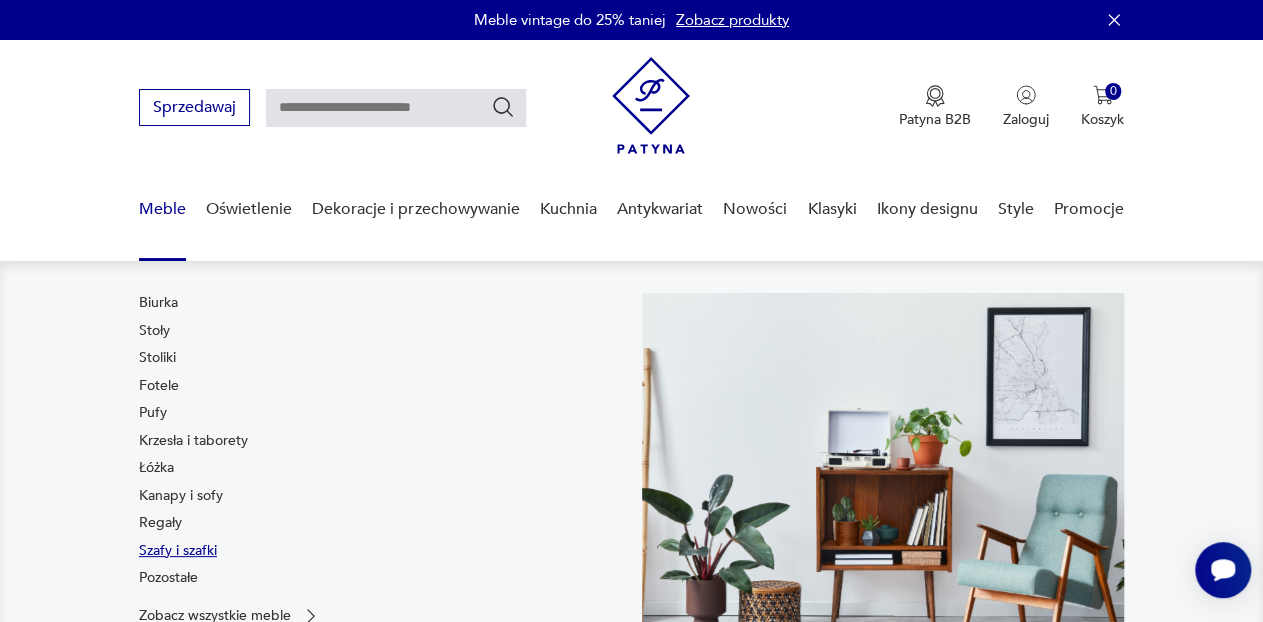 click on "Szafy i szafki" at bounding box center [178, 551] 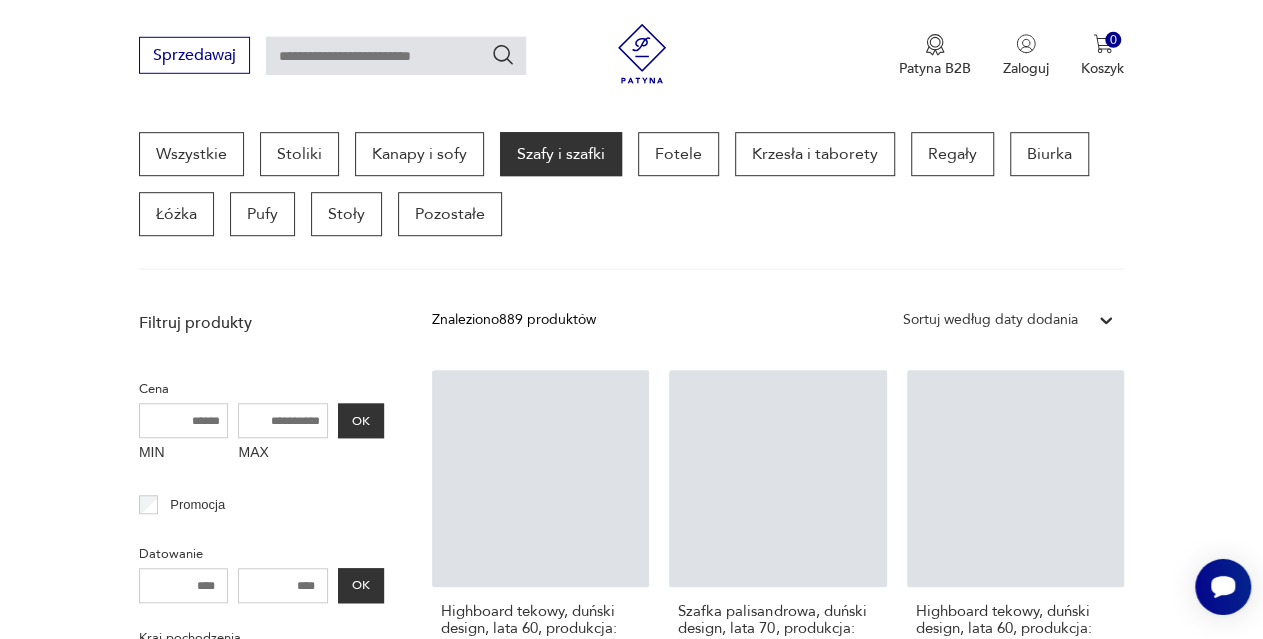 scroll, scrollTop: 530, scrollLeft: 0, axis: vertical 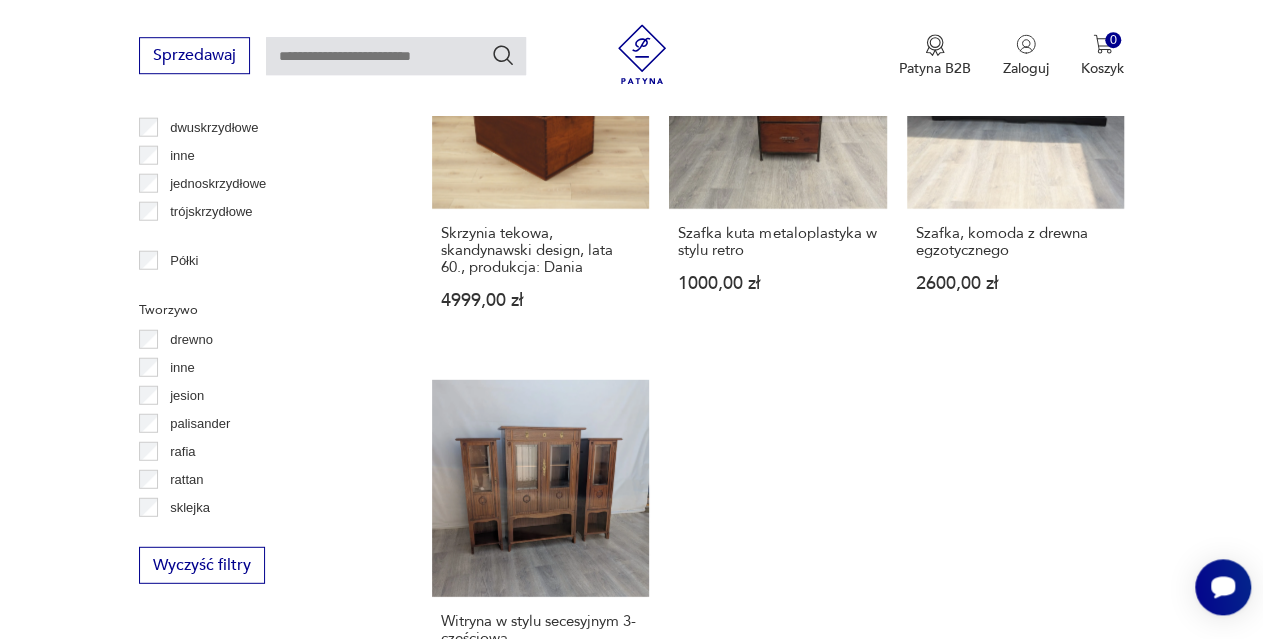 click on "drewno" at bounding box center (191, 339) 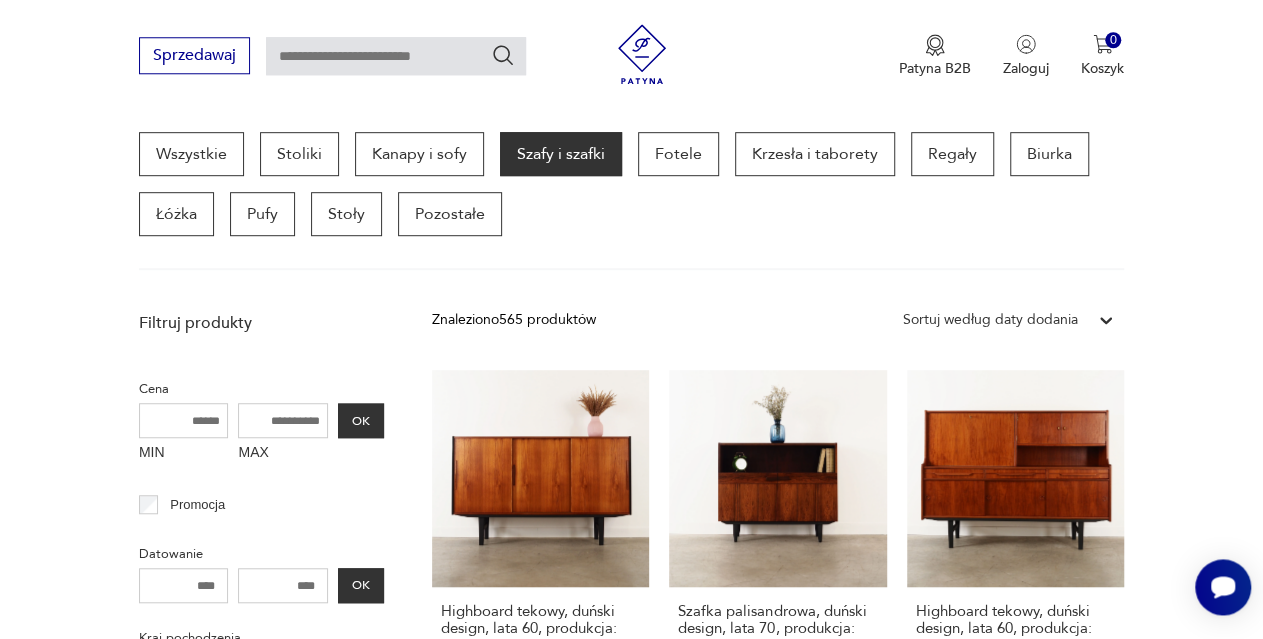 scroll, scrollTop: 530, scrollLeft: 0, axis: vertical 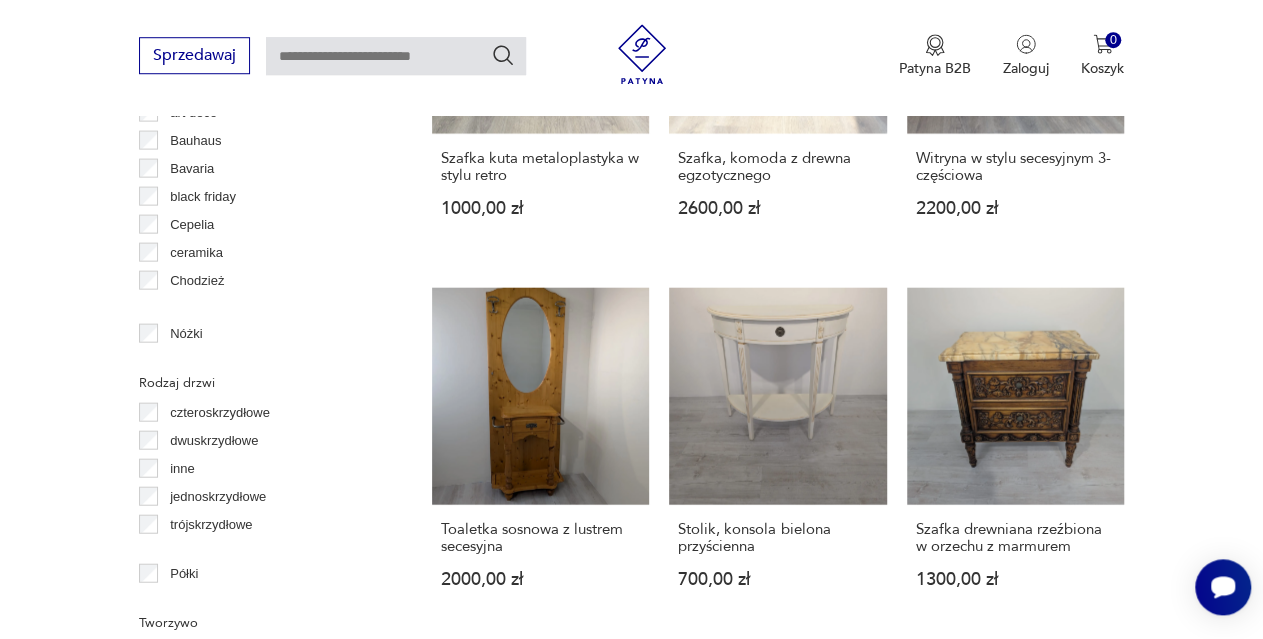 click on "Bauhaus" at bounding box center (190, 140) 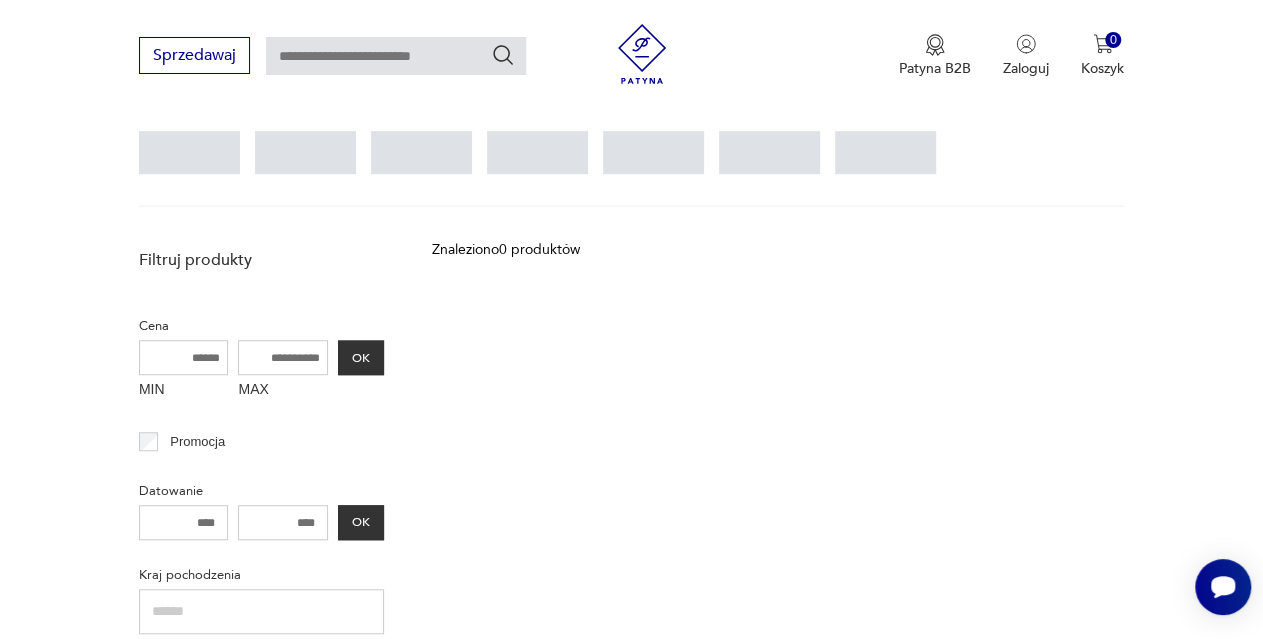 scroll, scrollTop: 530, scrollLeft: 0, axis: vertical 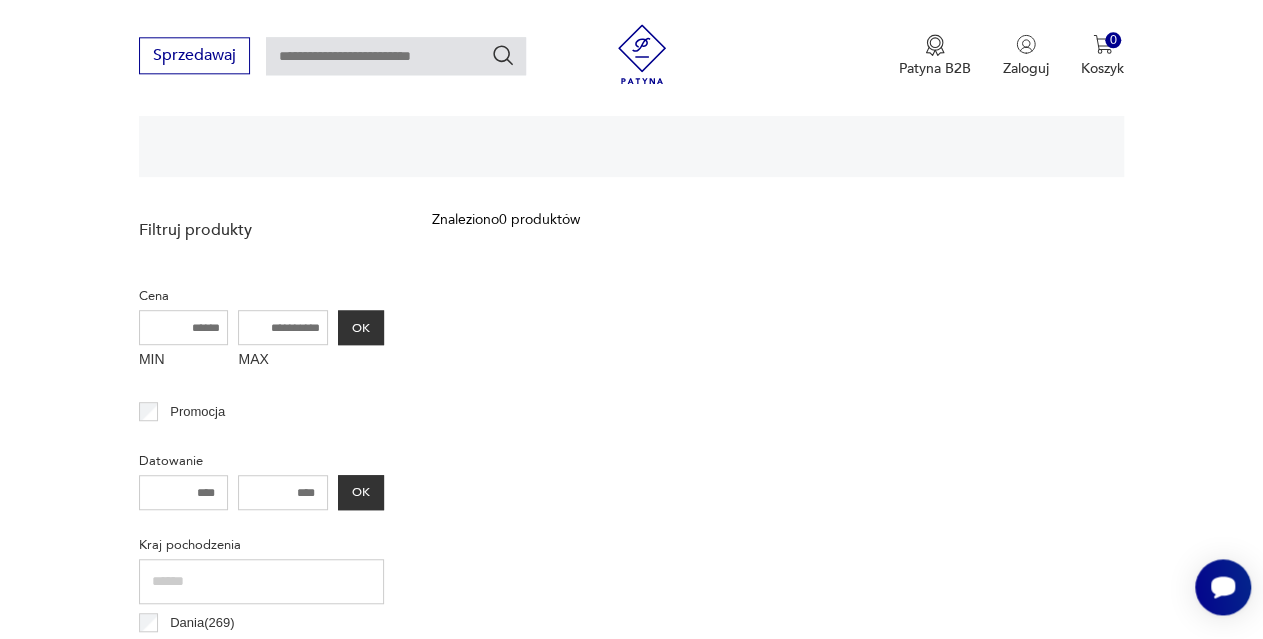 click on "Cenimy prywatność użytkowników Używamy plików cookie, aby poprawić jakość przeglądania, wyświetlać reklamy lub treści dostosowane do indywidualnych potrzeb użytkowników oraz analizować ruch na stronie. Kliknięcie przycisku „Akceptuj wszystkie” oznacza zgodę na wykorzystywanie przez nas plików cookie. Ustawienia    Akceptuję wszystkie Dostosuj preferencje dotyczące zgody   Używamy plików cookie, aby pomóc użytkownikom w sprawnej nawigacji i wykonywaniu określonych funkcji. Szczegółowe informacje na temat wszystkich plików cookie odpowiadających poszczególnym kategoriom zgody znajdują się poniżej. Pliki cookie sklasyfikowane jako „niezbędne” są przechowywane w przeglądarce użytkownika, ponieważ są niezbędne do włączenia podstawowych funkcji witryny....  Pokaż więcej Niezbędne Zawsze aktywne Plik cookie connect.sid Czas trwania 10 godzin Opis This cookie is used for authentication and for secure log-in. It registers the log-in information.  Plik cookie Opis" at bounding box center (631, 1586) 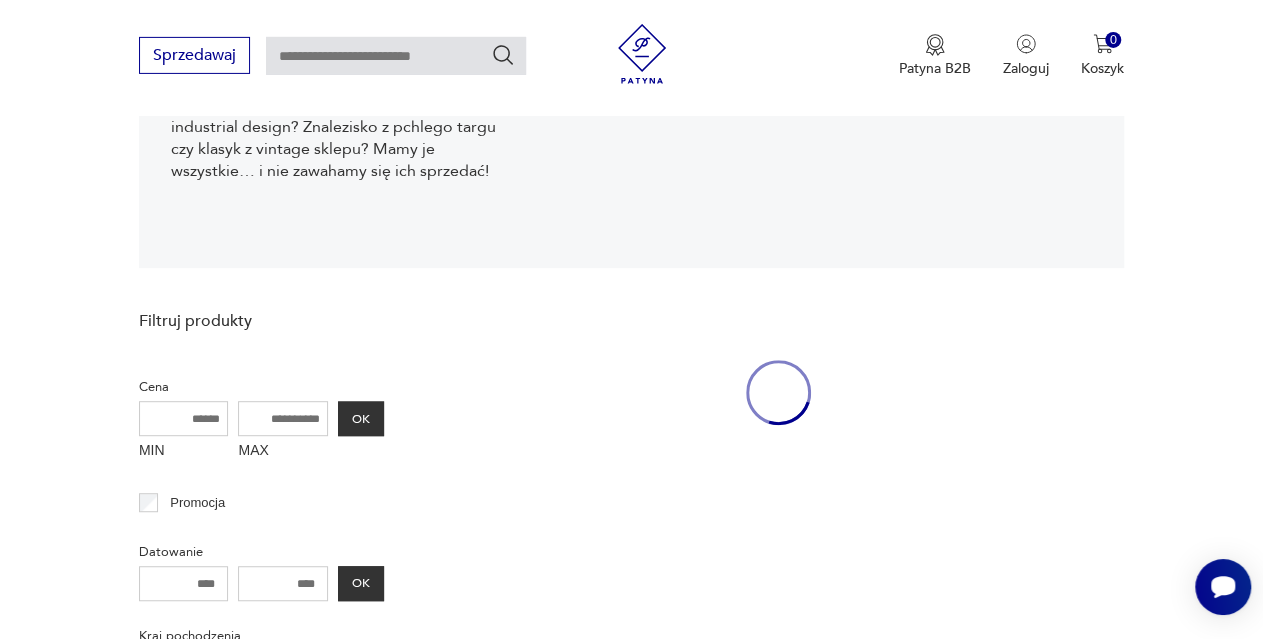 scroll, scrollTop: 361, scrollLeft: 0, axis: vertical 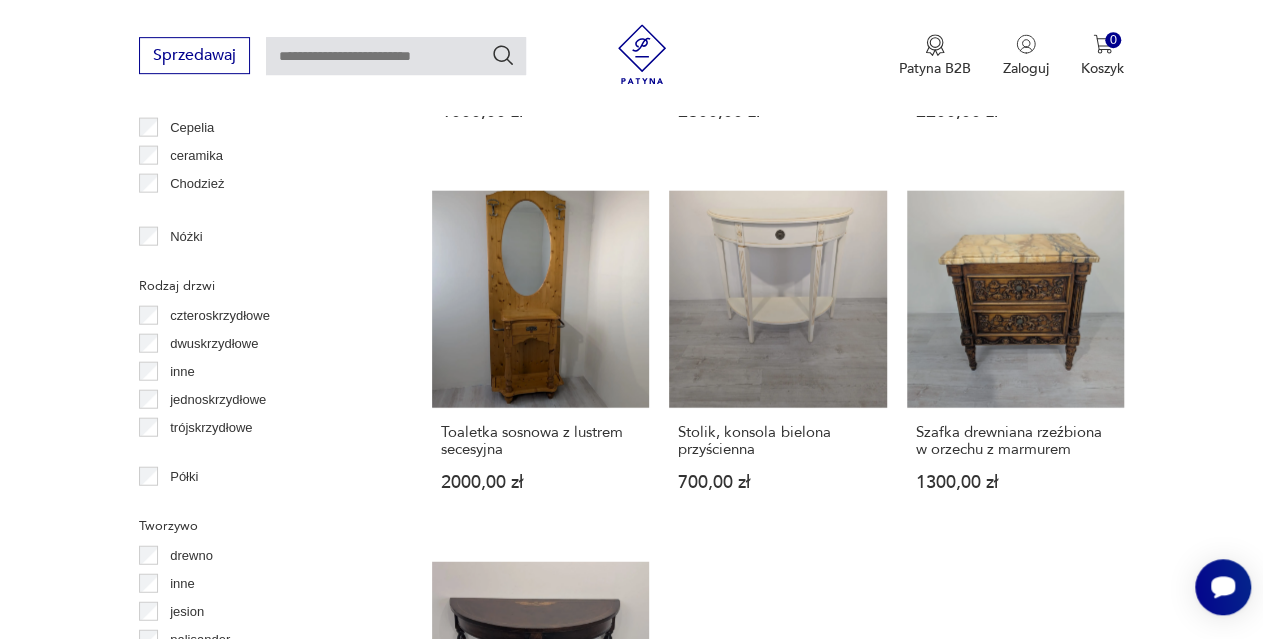 click on "dwuskrzydłowe" at bounding box center (214, 343) 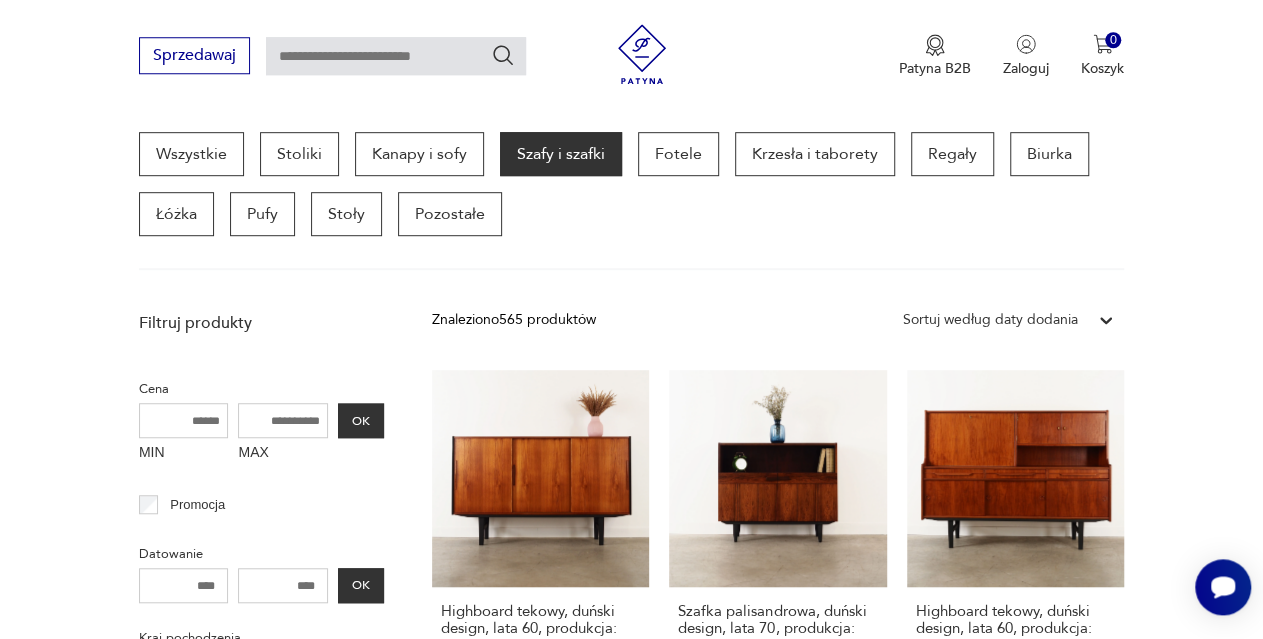 scroll, scrollTop: 530, scrollLeft: 0, axis: vertical 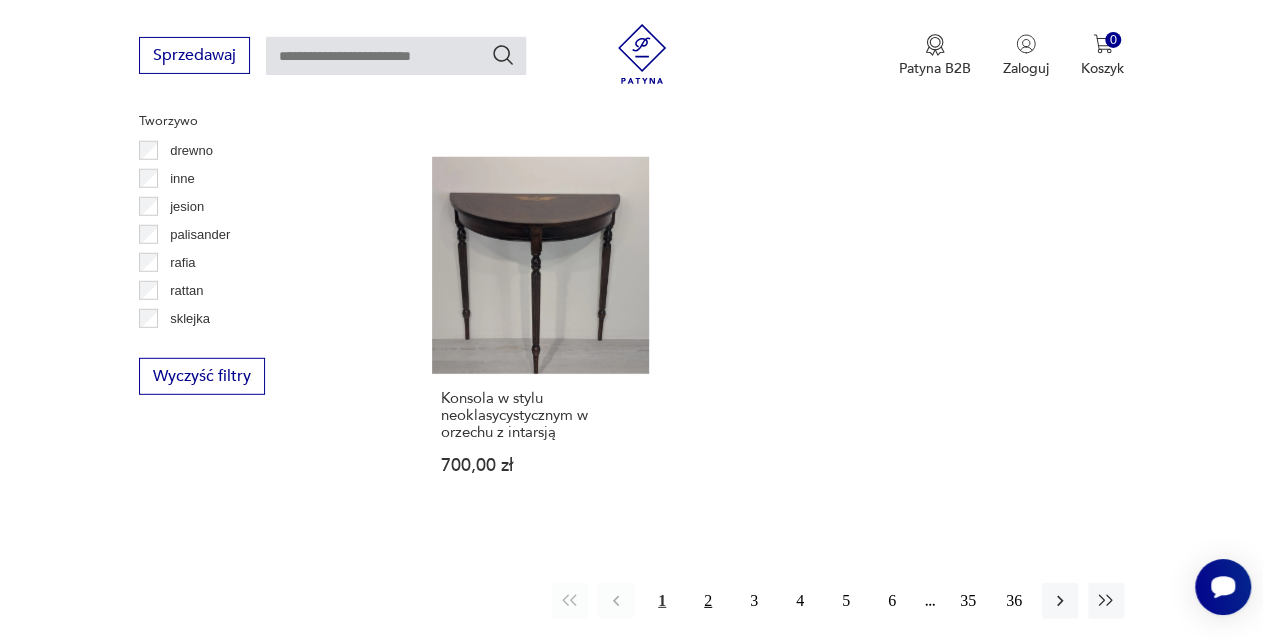 click on "2" at bounding box center [708, 601] 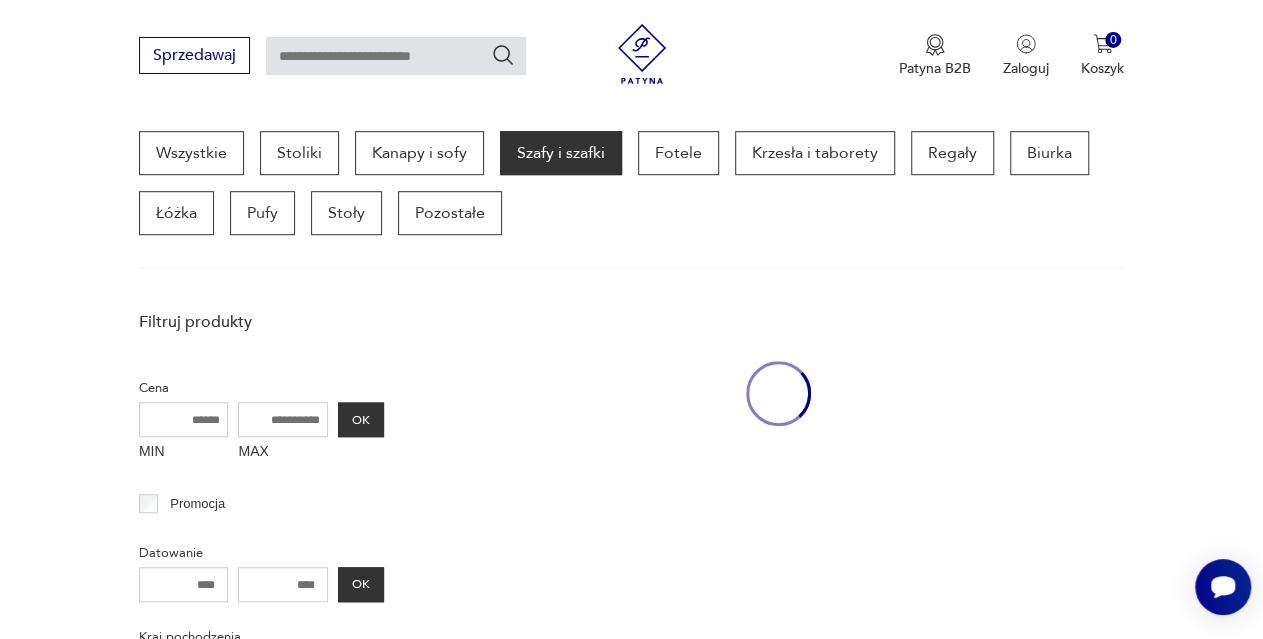 scroll, scrollTop: 530, scrollLeft: 0, axis: vertical 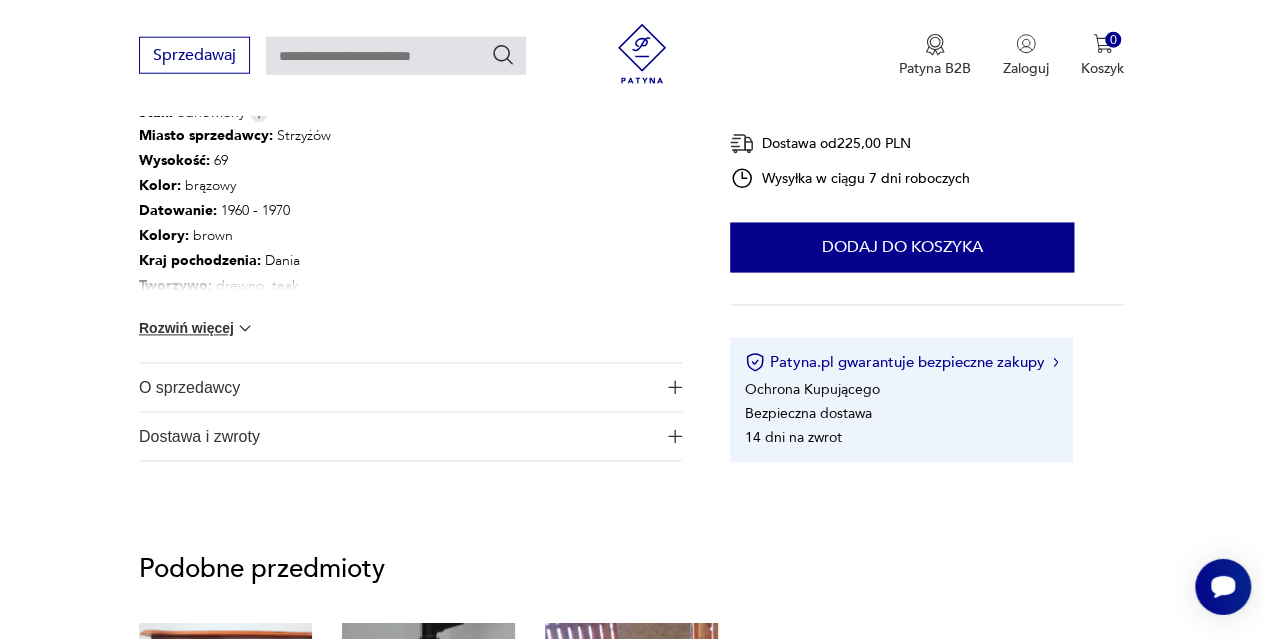 click at bounding box center [245, 329] 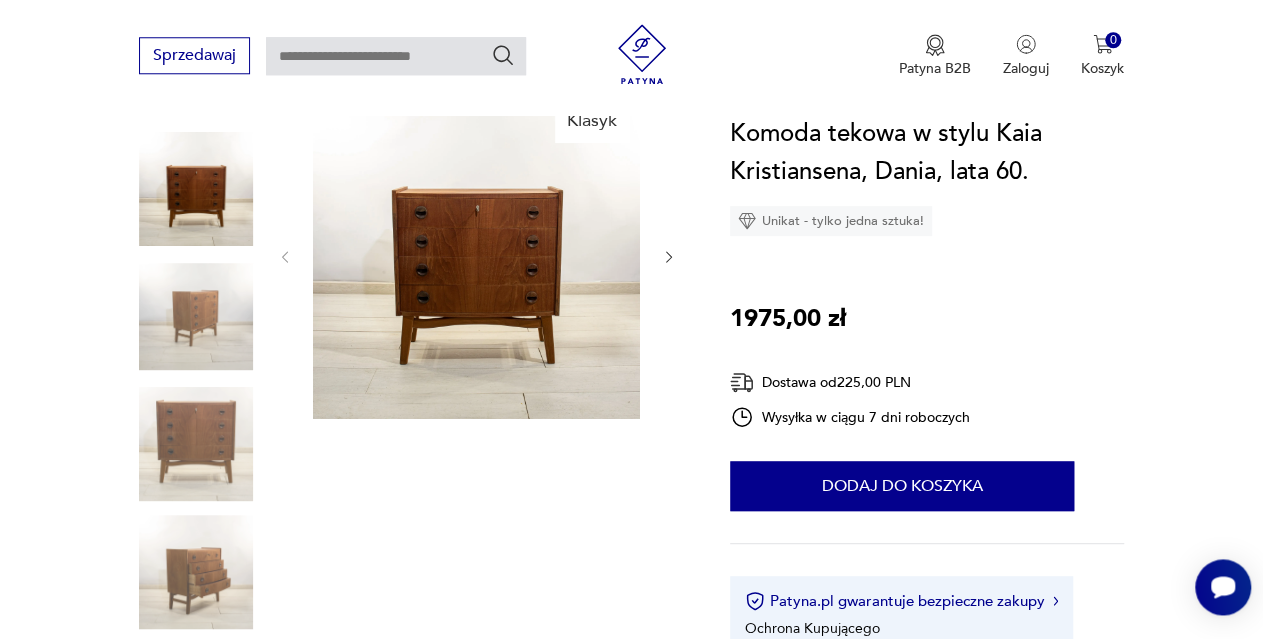 scroll, scrollTop: 232, scrollLeft: 0, axis: vertical 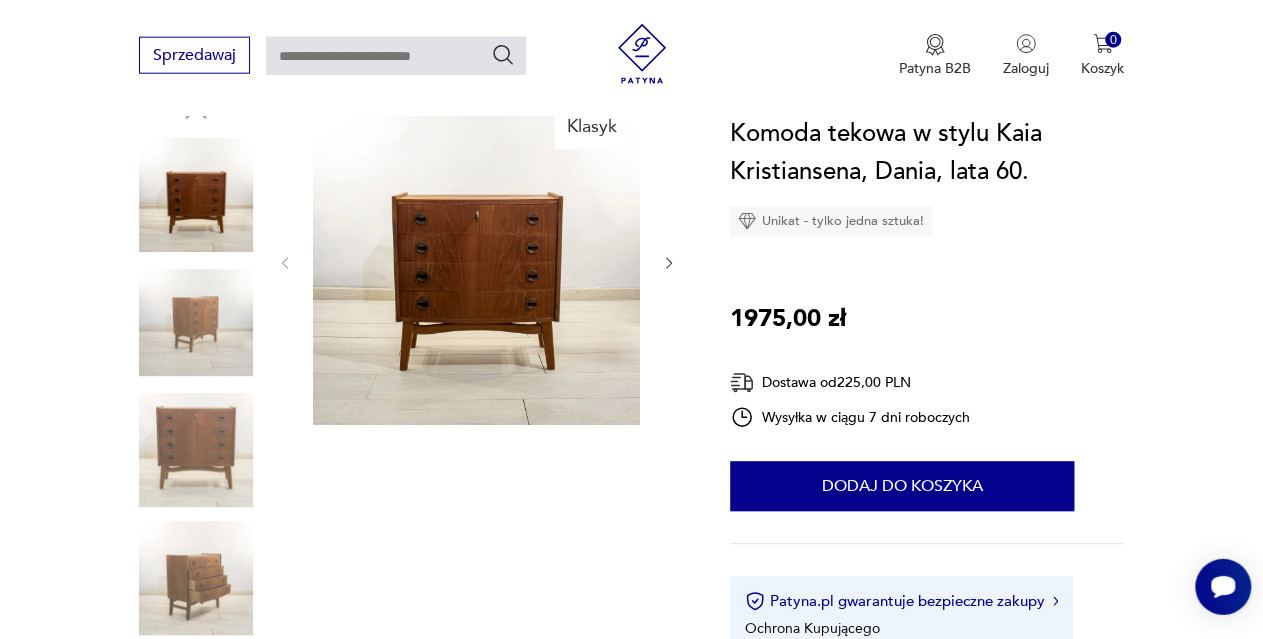 click at bounding box center [196, 578] 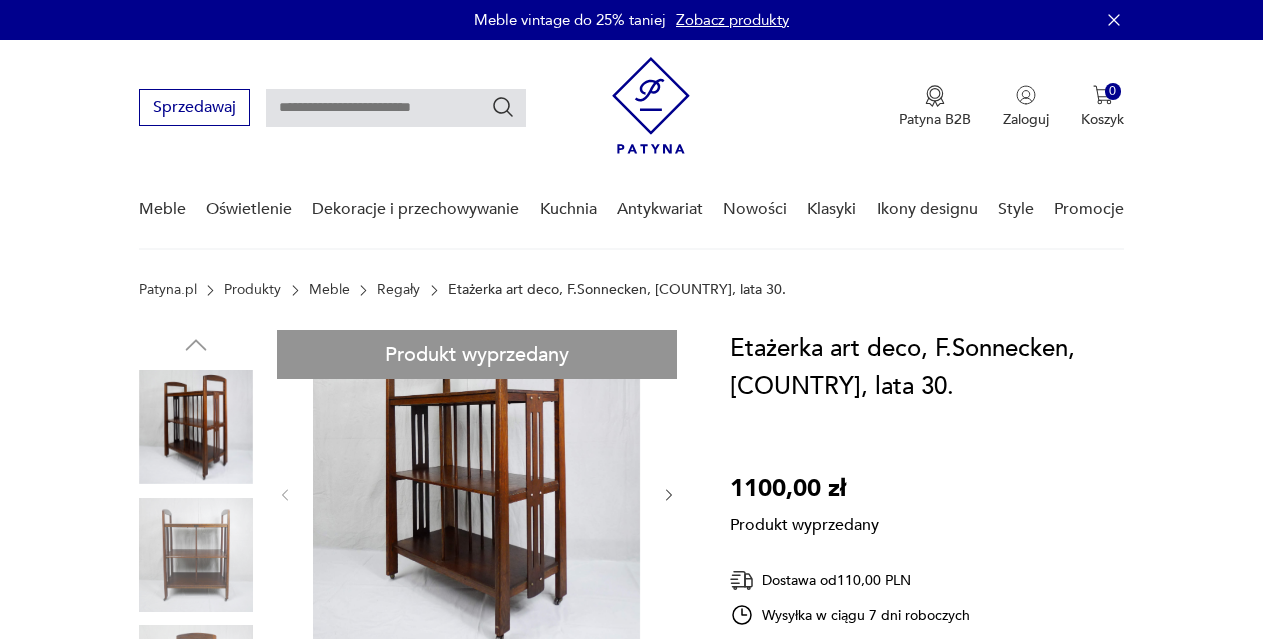 scroll, scrollTop: 0, scrollLeft: 0, axis: both 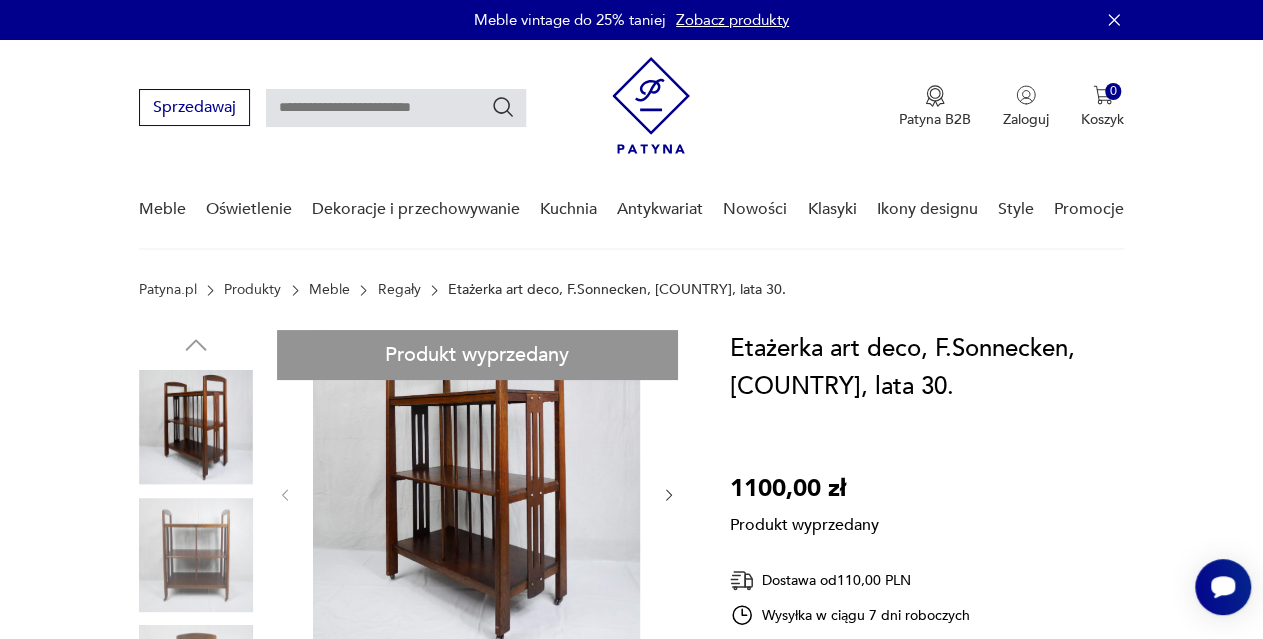 click on "Regały" at bounding box center [398, 290] 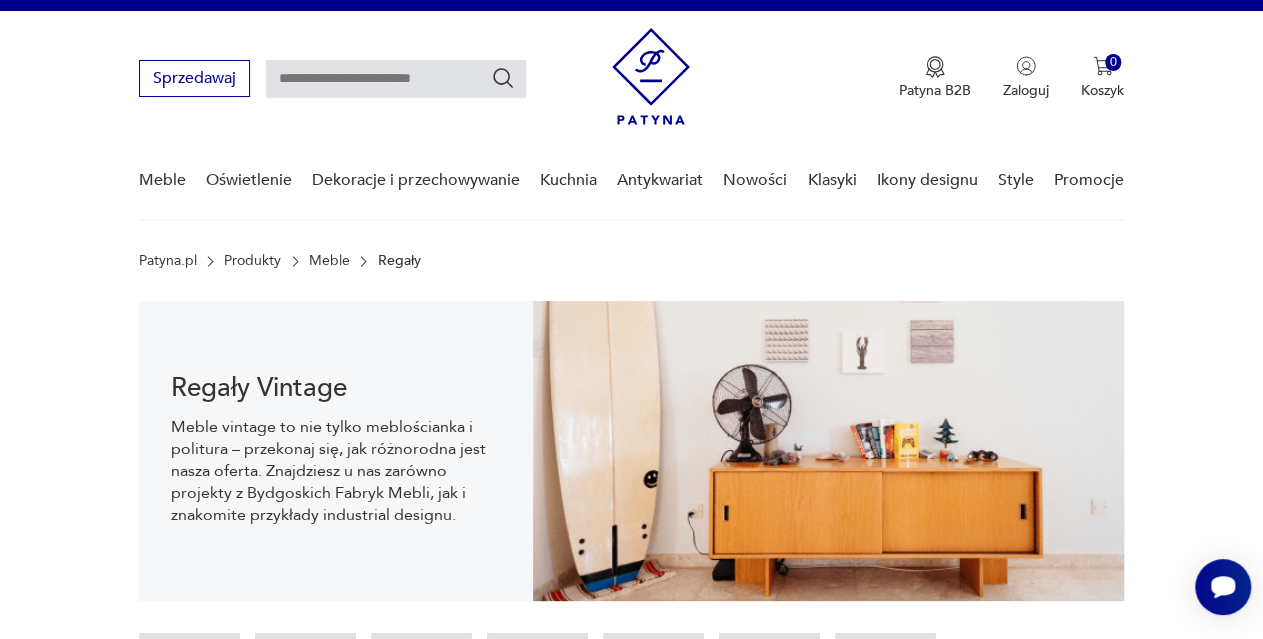 scroll, scrollTop: 30, scrollLeft: 0, axis: vertical 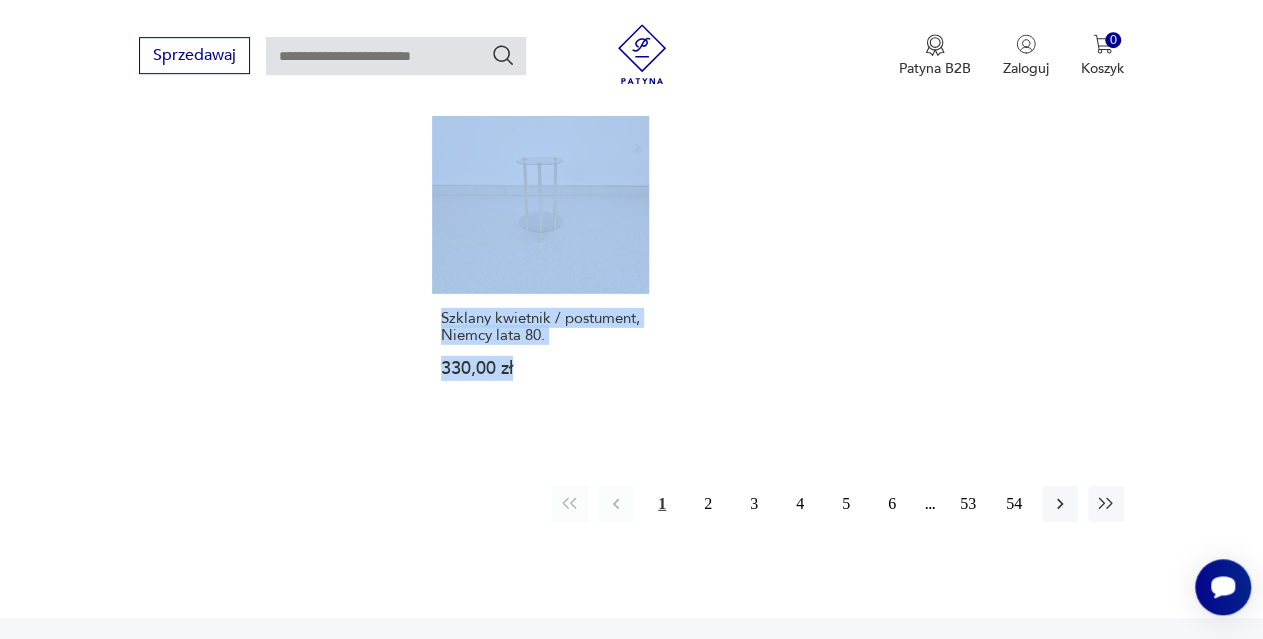 drag, startPoint x: 1271, startPoint y: 82, endPoint x: 1279, endPoint y: 143, distance: 61.522354 